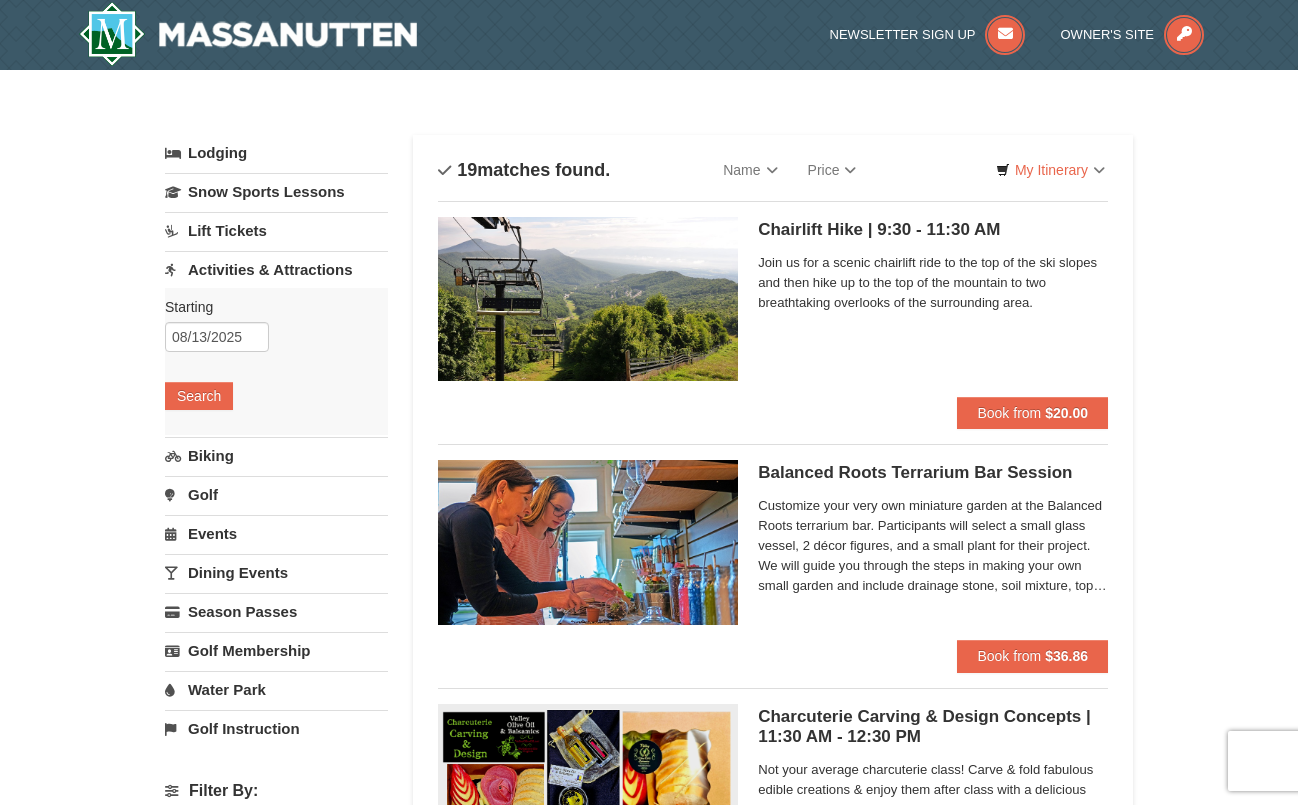 scroll, scrollTop: 0, scrollLeft: 0, axis: both 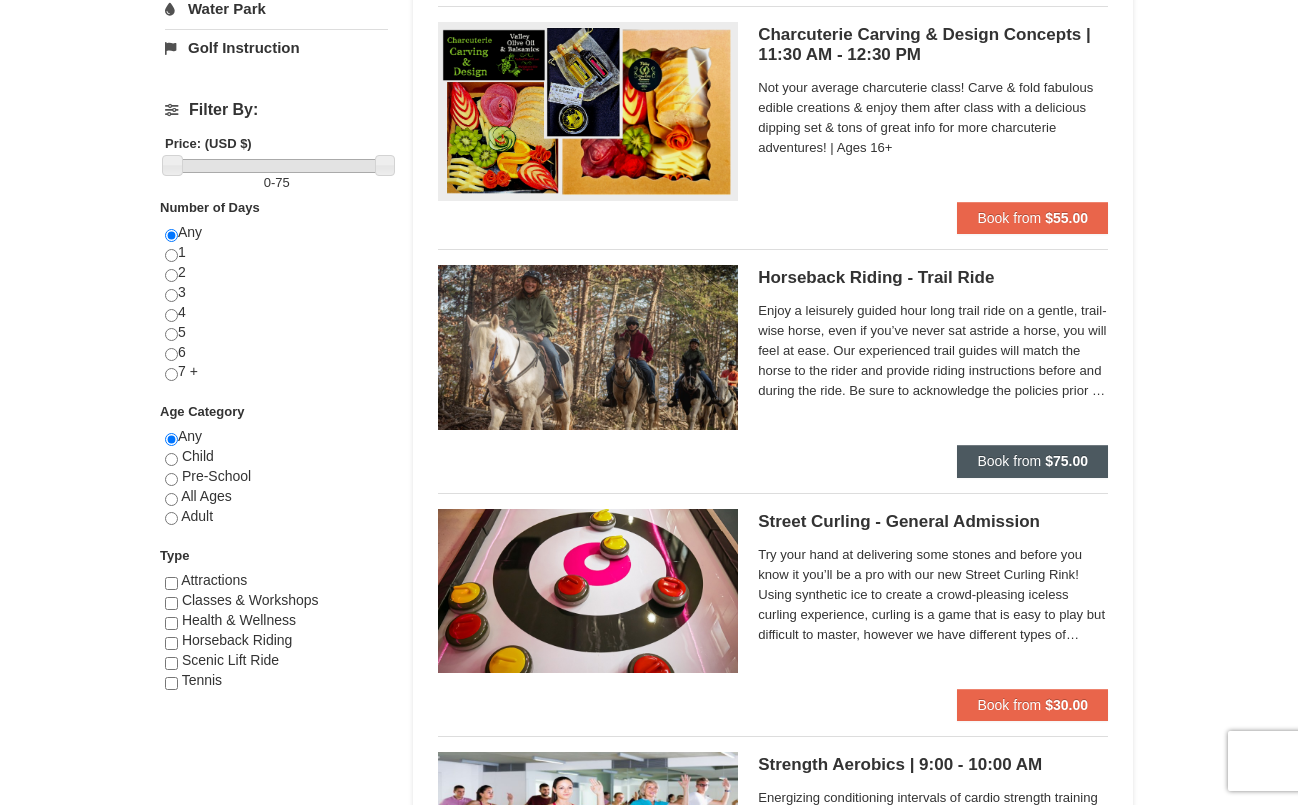 click on "Book from" at bounding box center [1009, 461] 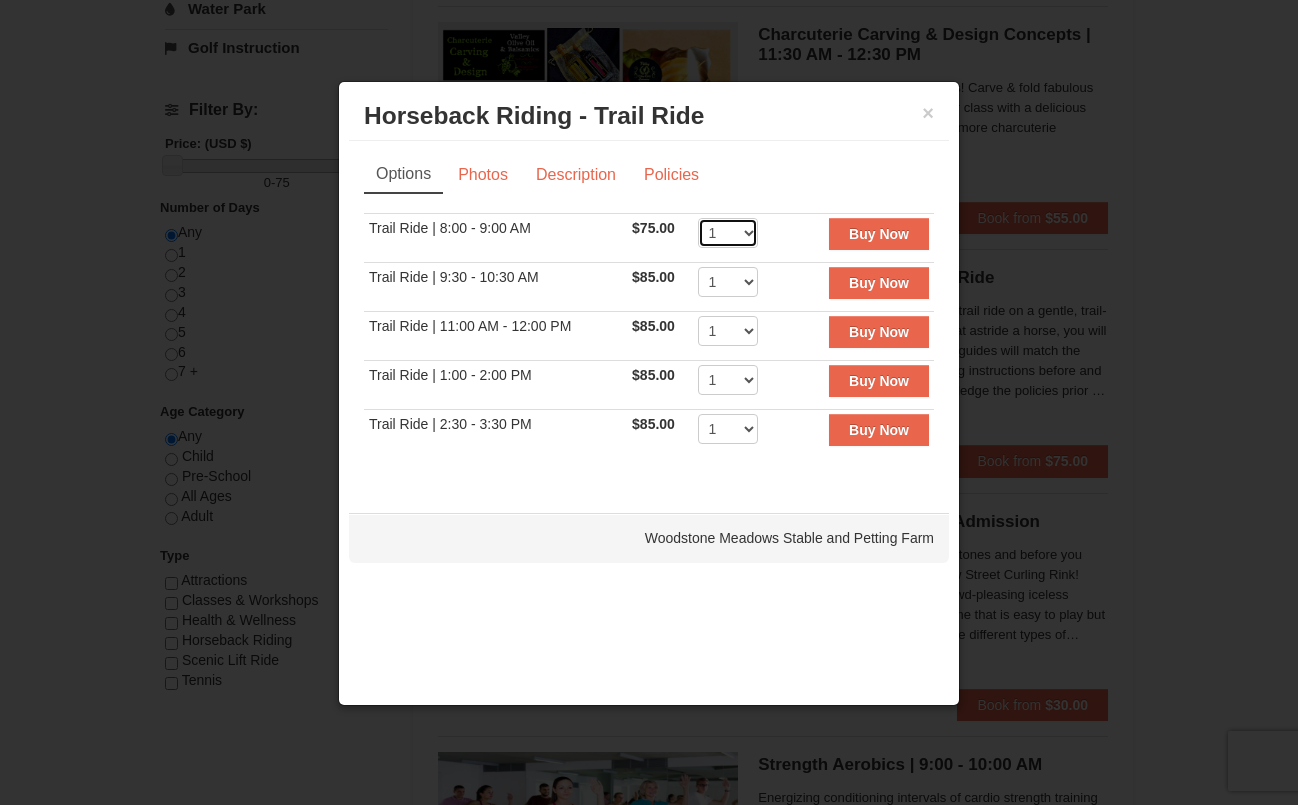 select on "4" 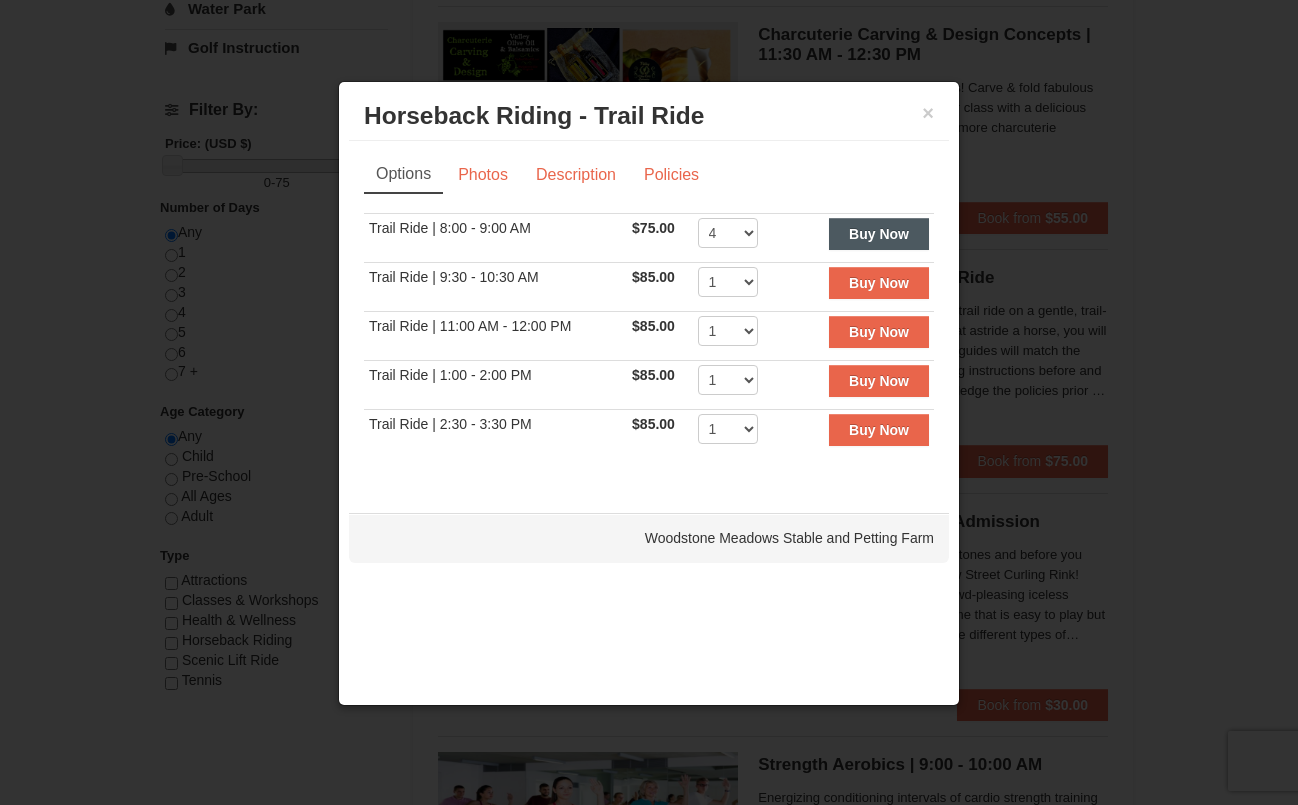 click on "Buy Now" at bounding box center [879, 234] 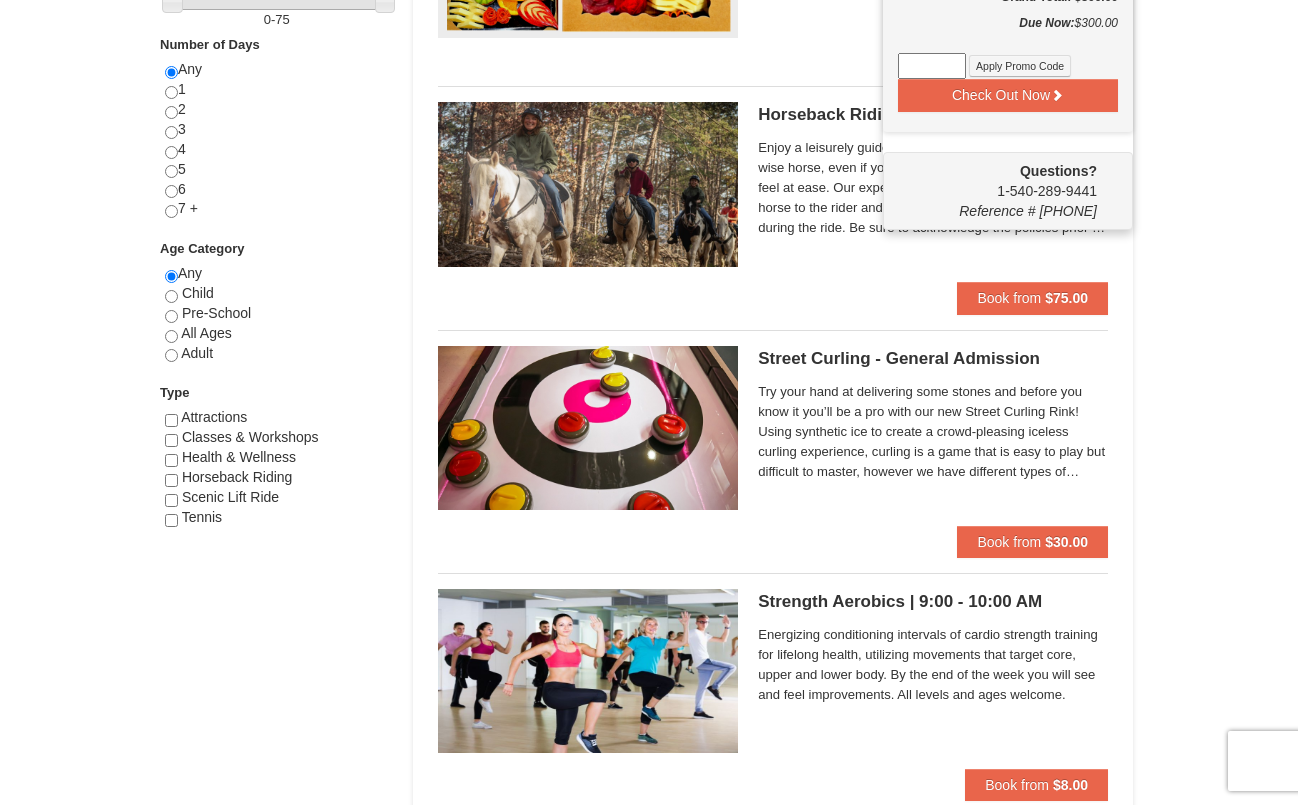 scroll, scrollTop: 812, scrollLeft: 0, axis: vertical 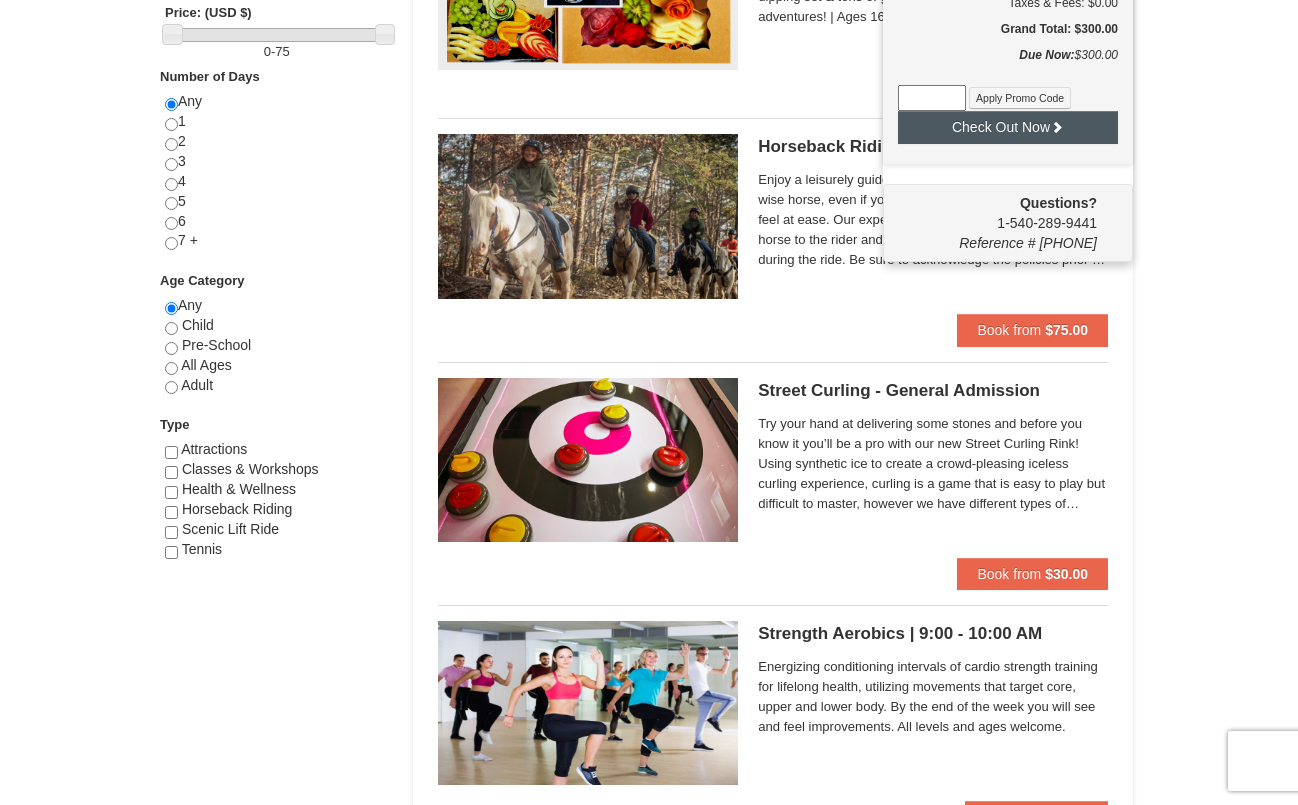 click on "Check Out Now" at bounding box center (1008, 127) 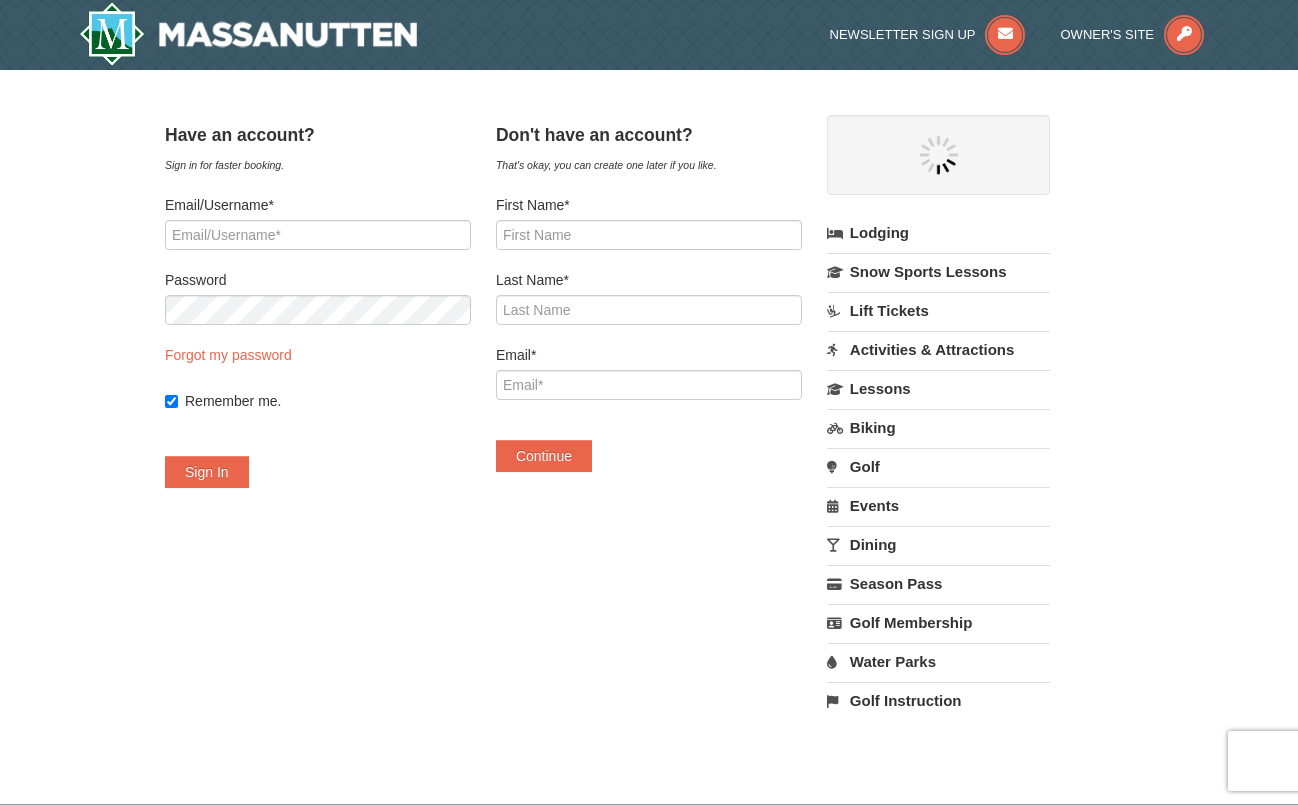 scroll, scrollTop: 0, scrollLeft: 0, axis: both 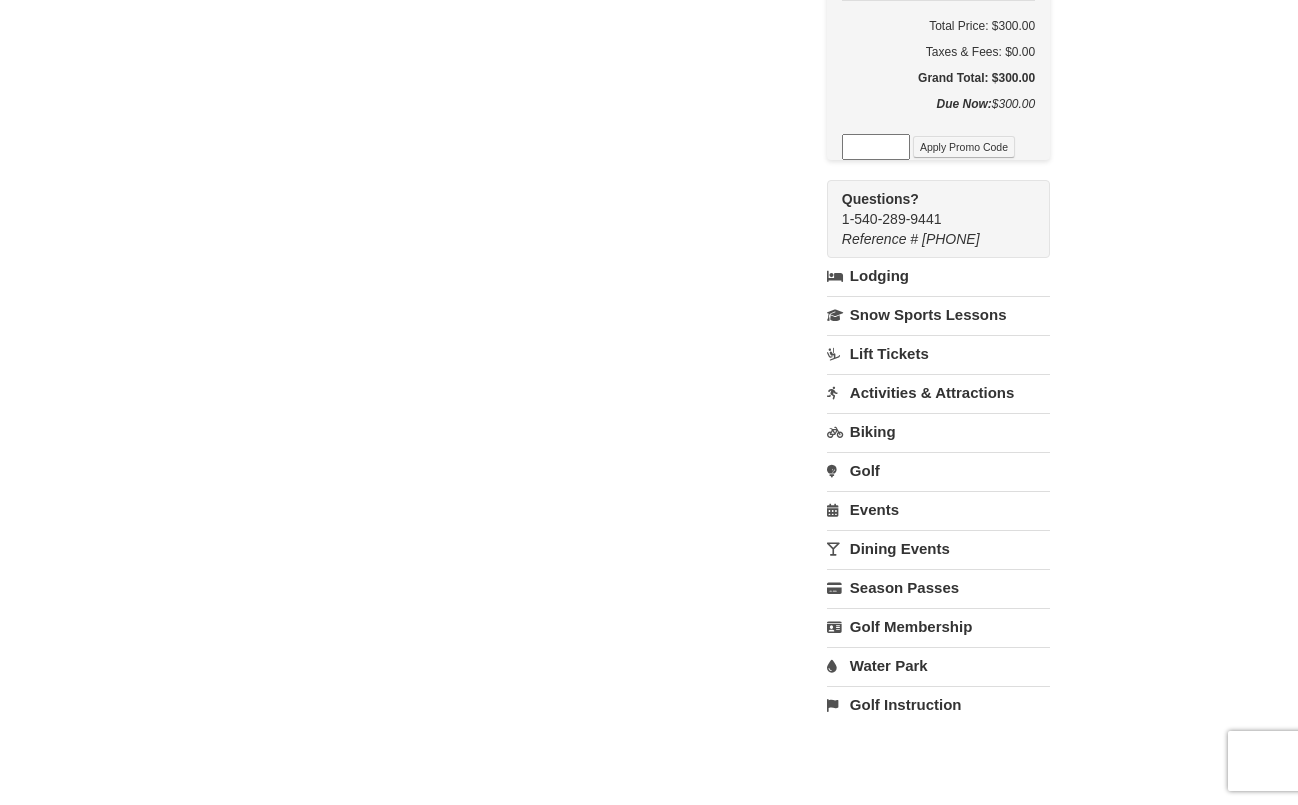 click on "Have an account?
Sign in for faster booking.
Email/Username*
Password
Forgot my password
Remember me.
Sign In" at bounding box center [649, 86] 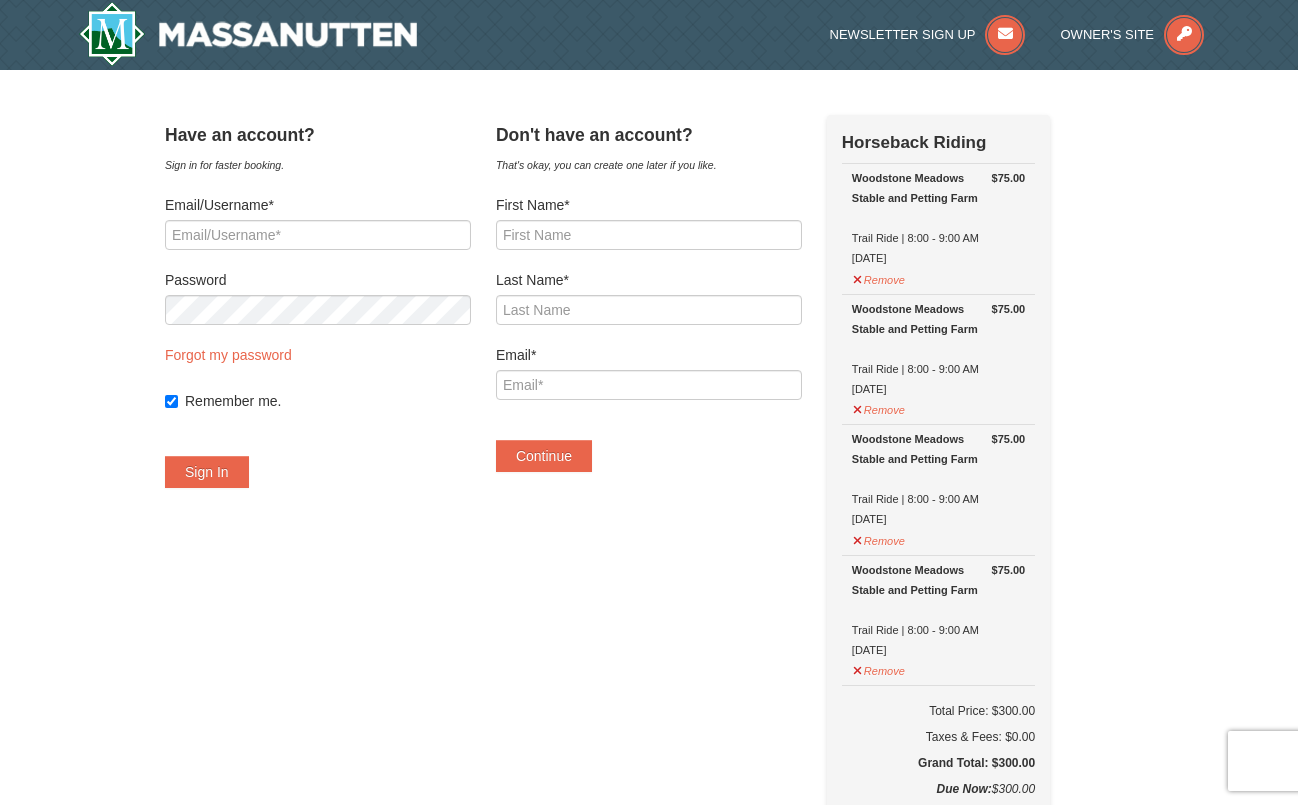 scroll, scrollTop: 0, scrollLeft: 0, axis: both 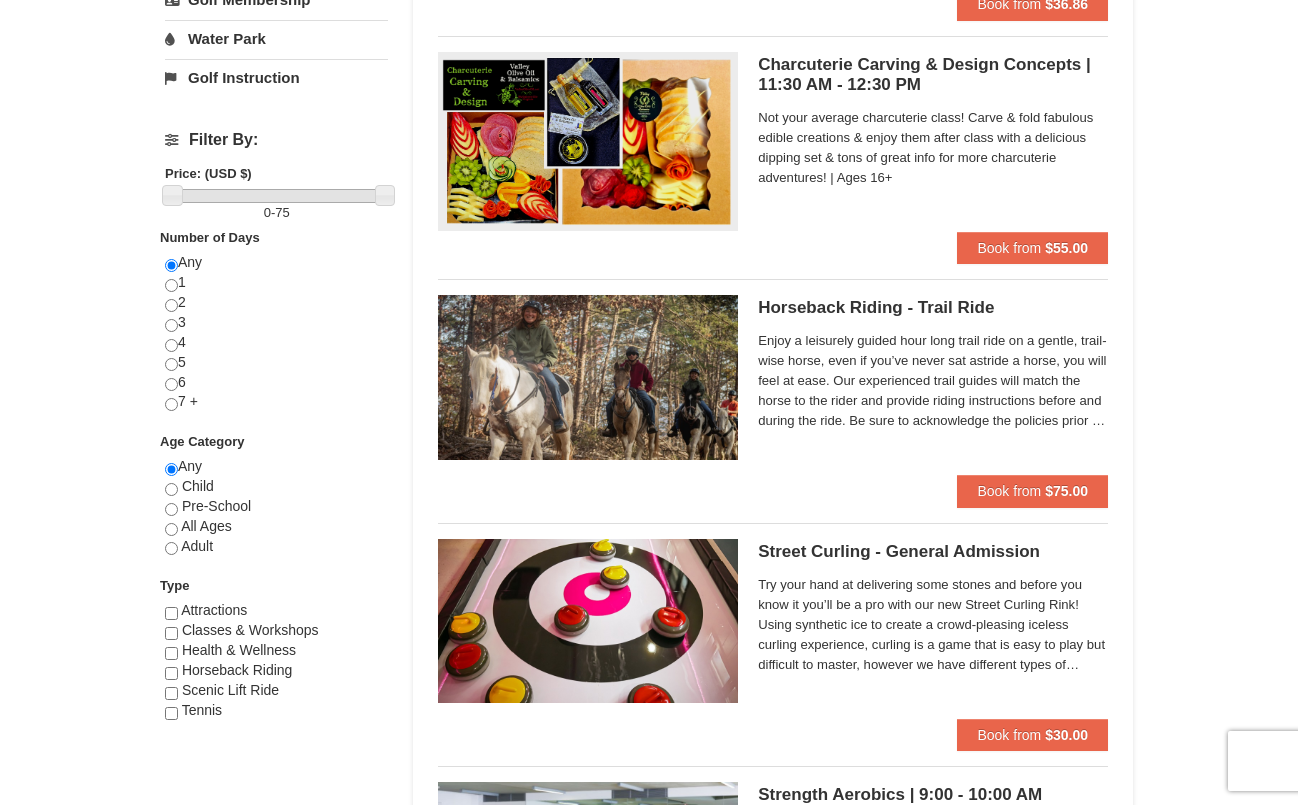 click on "Horseback Riding - Trail Ride  Woodstone Meadows Stable and Petting Farm" at bounding box center [933, 308] 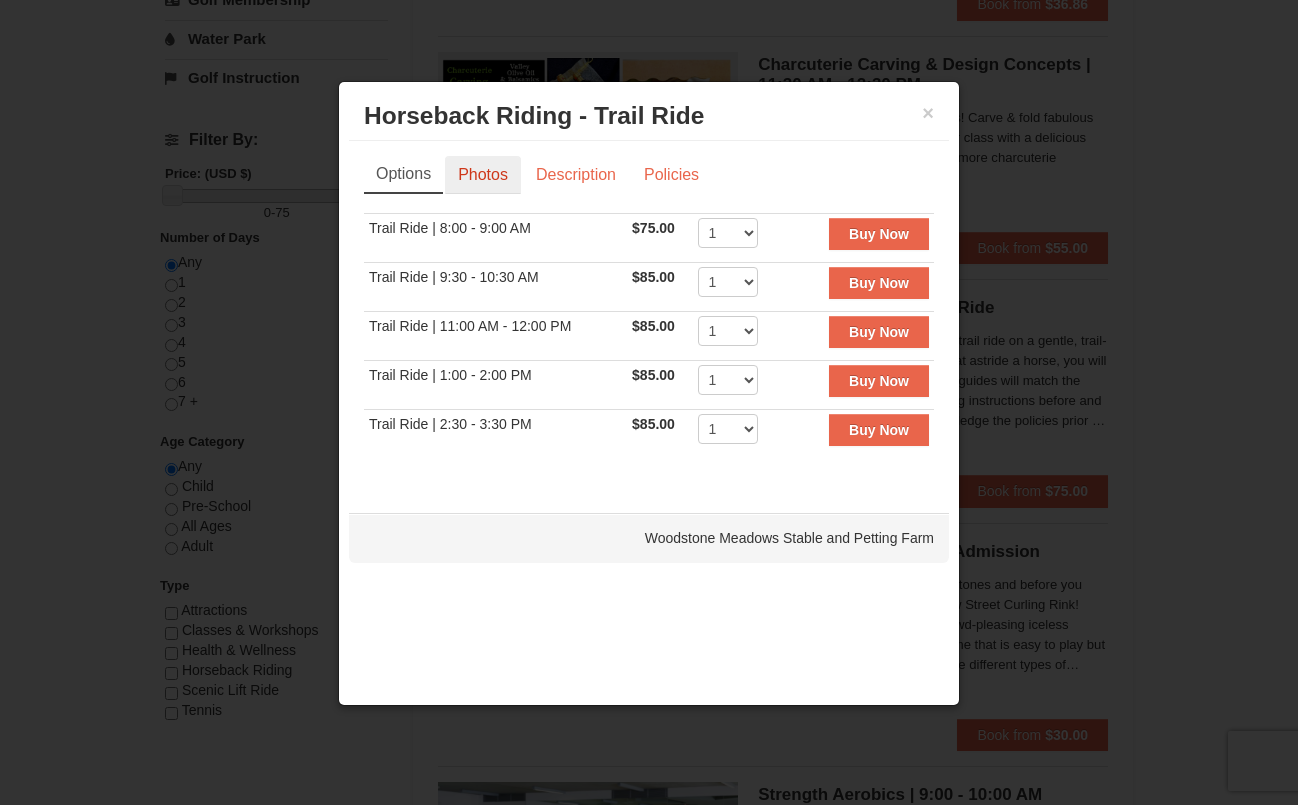 click on "Photos" at bounding box center [483, 175] 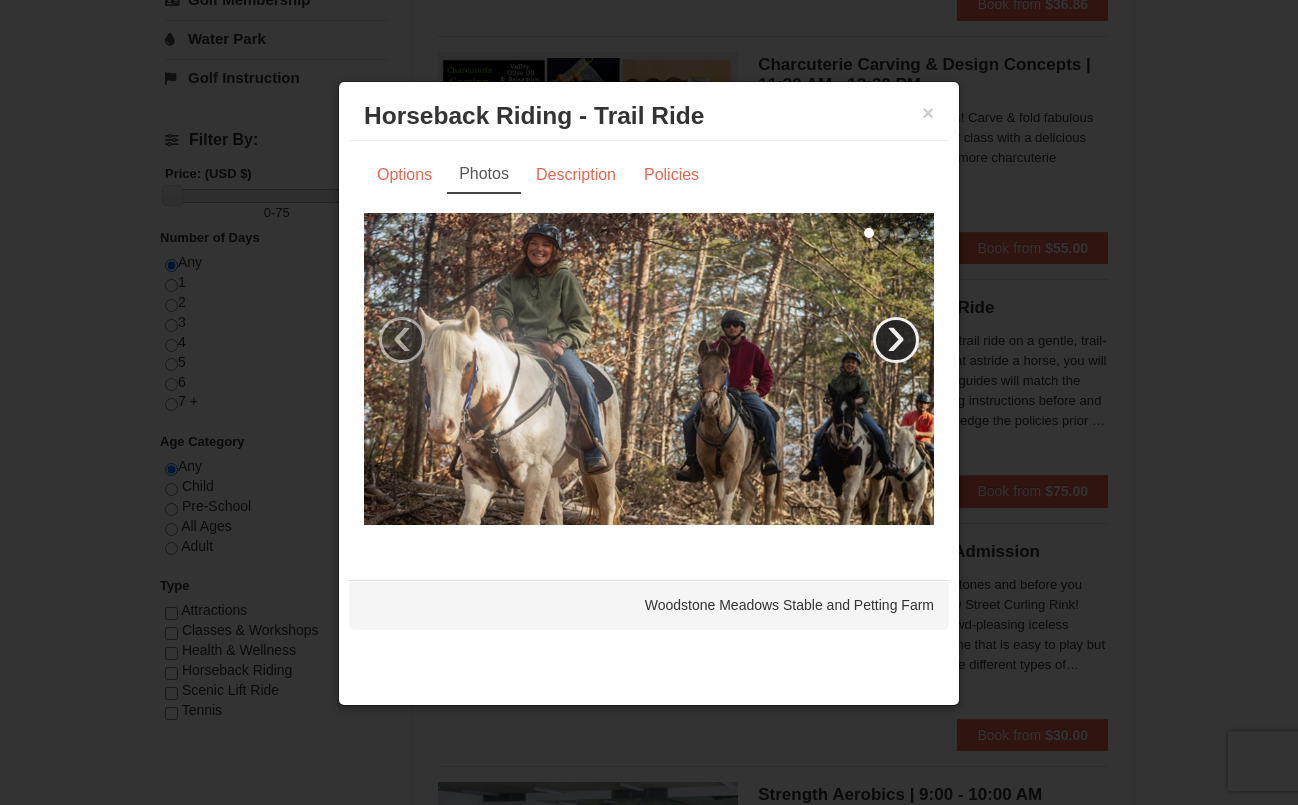 click on "›" at bounding box center [896, 340] 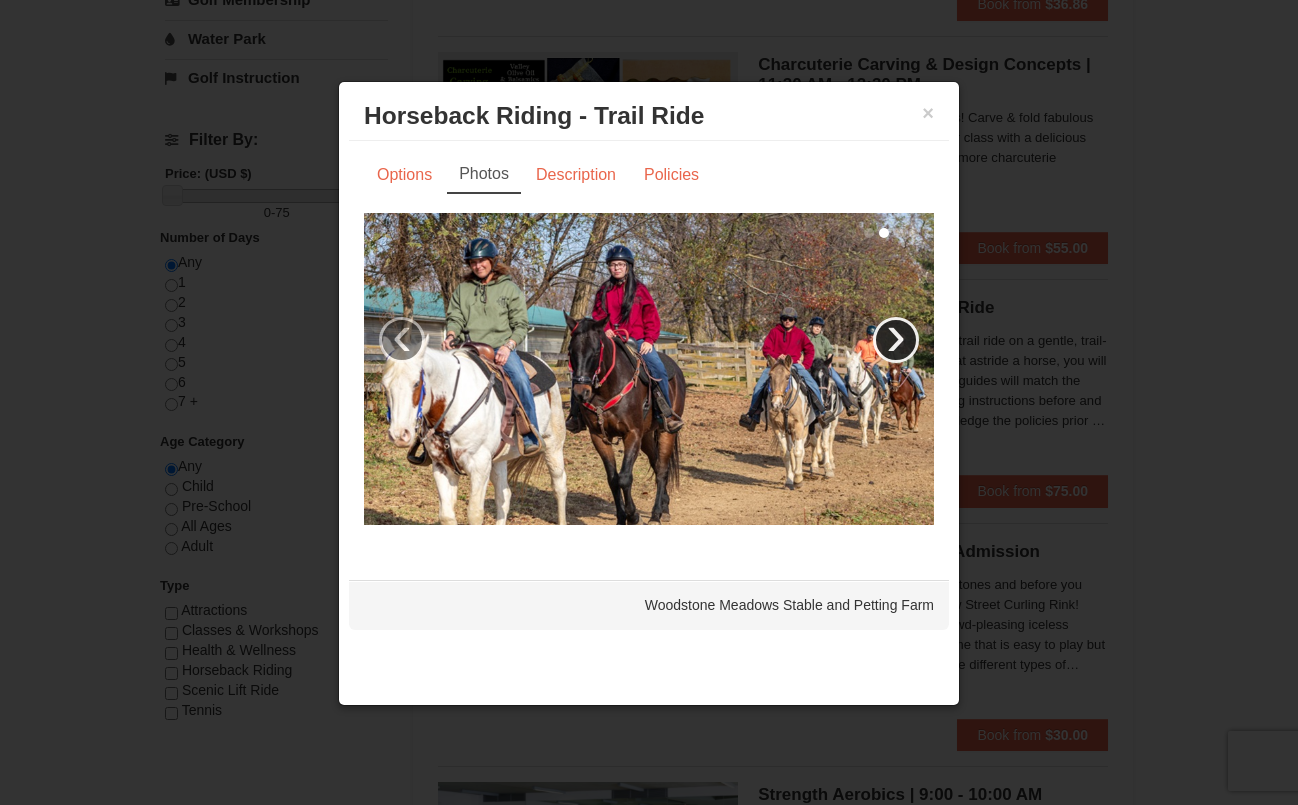 click on "›" at bounding box center [896, 340] 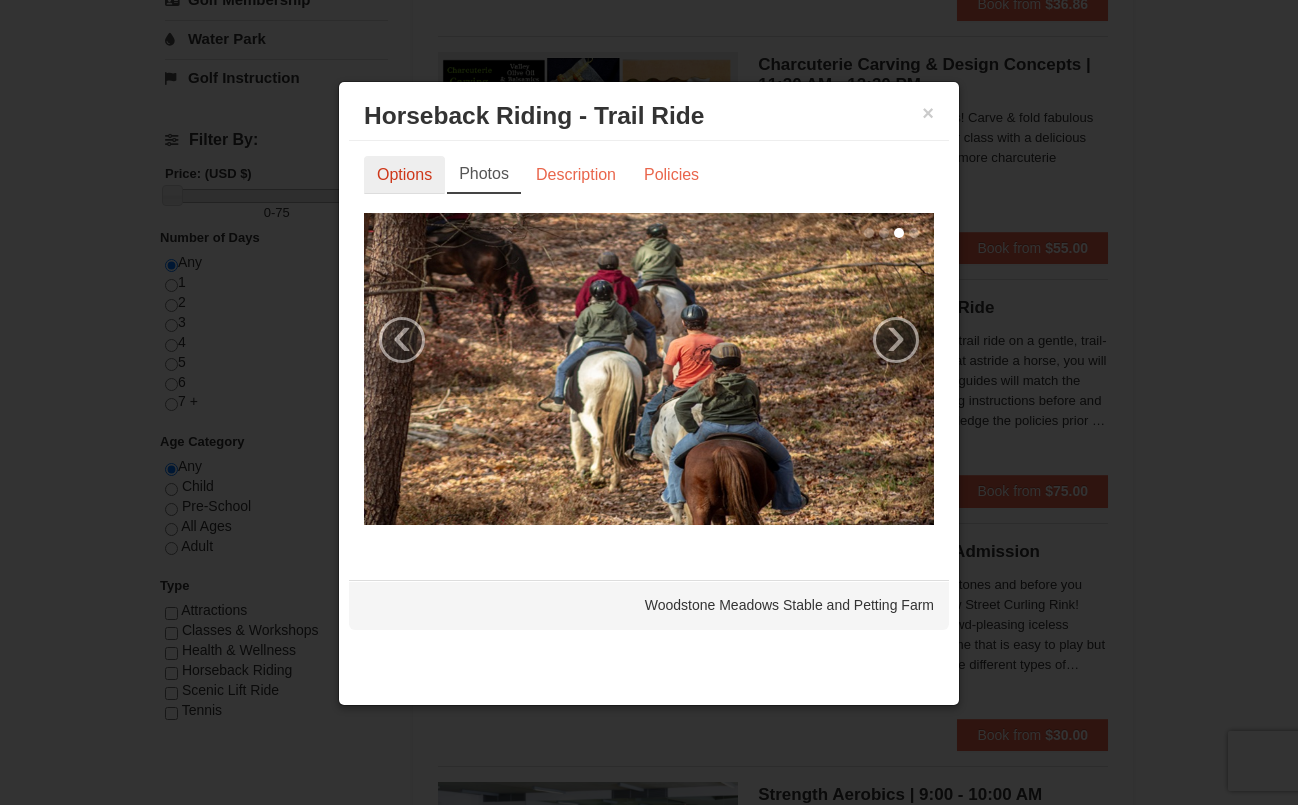 click on "Options" at bounding box center [404, 175] 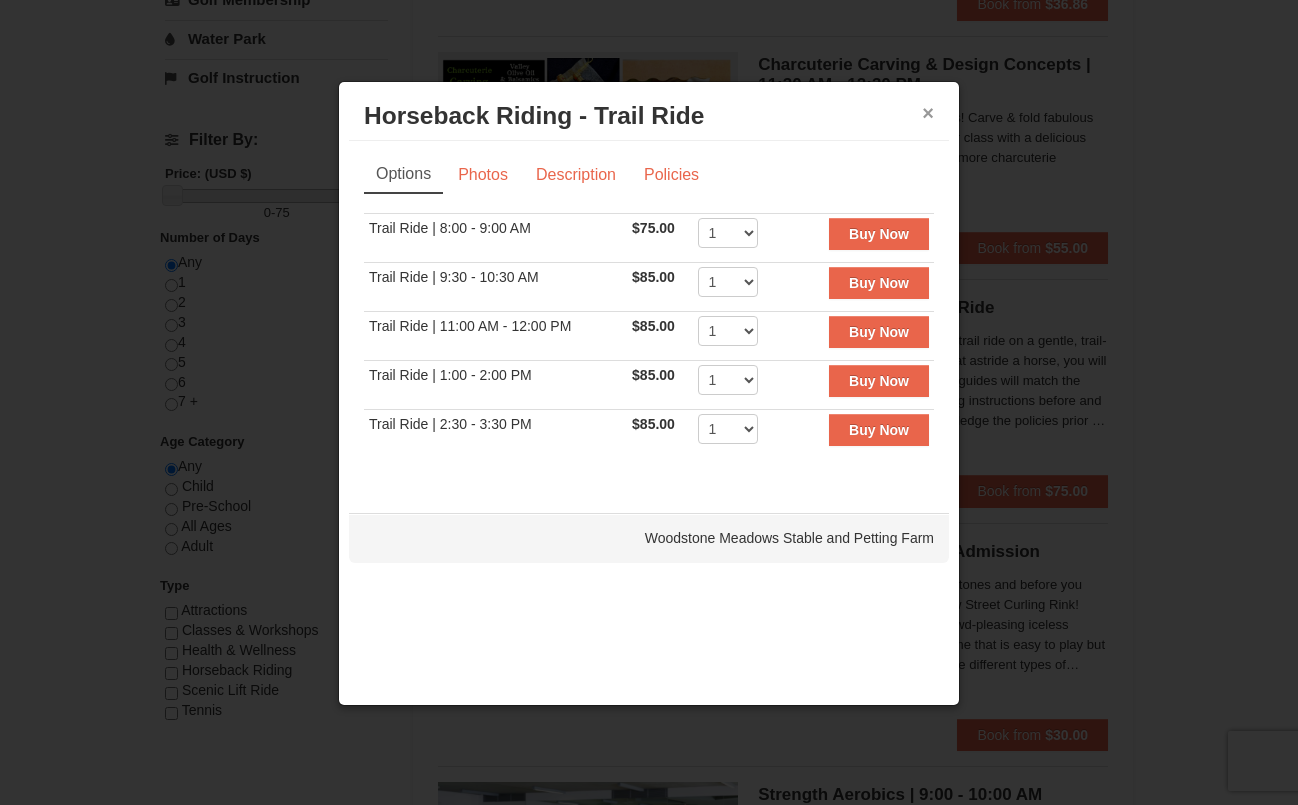 click on "×" at bounding box center [928, 113] 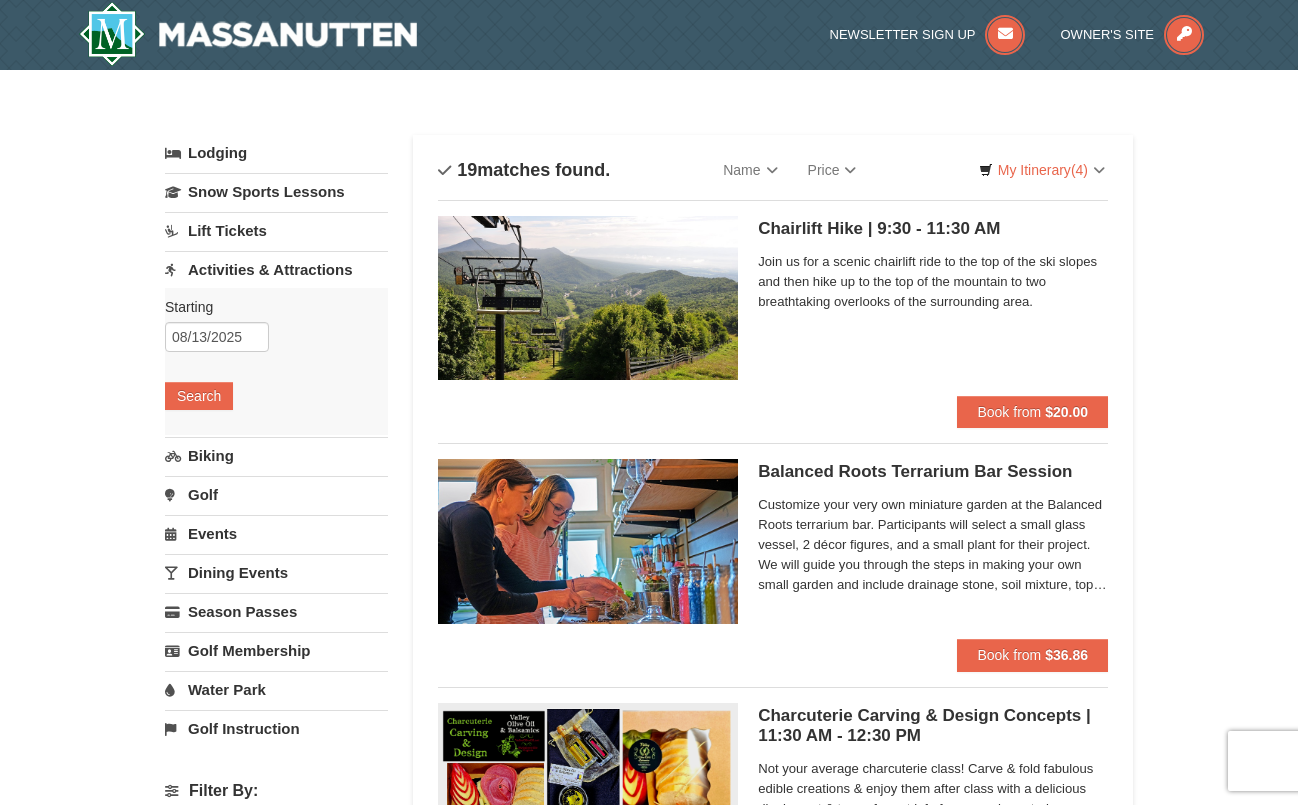 scroll, scrollTop: 0, scrollLeft: 0, axis: both 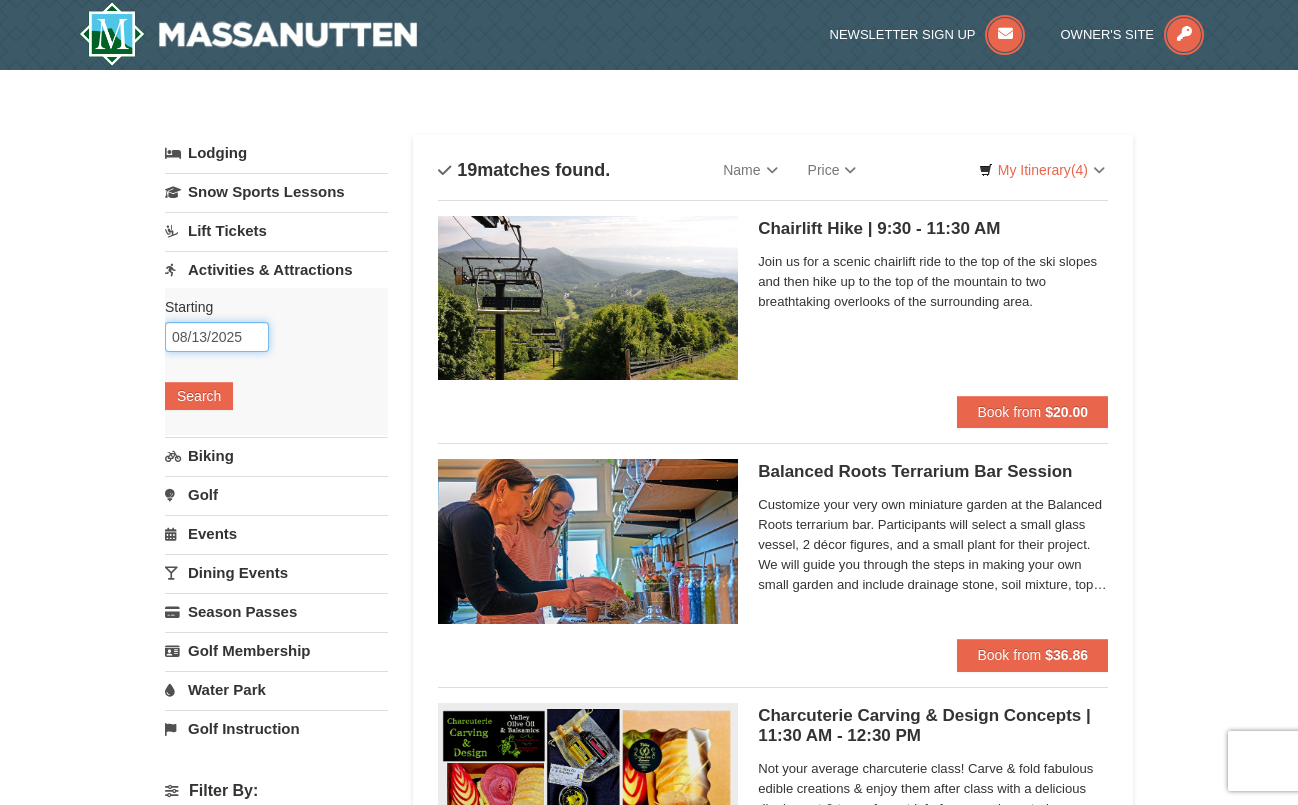 click on "08/13/2025" at bounding box center [217, 337] 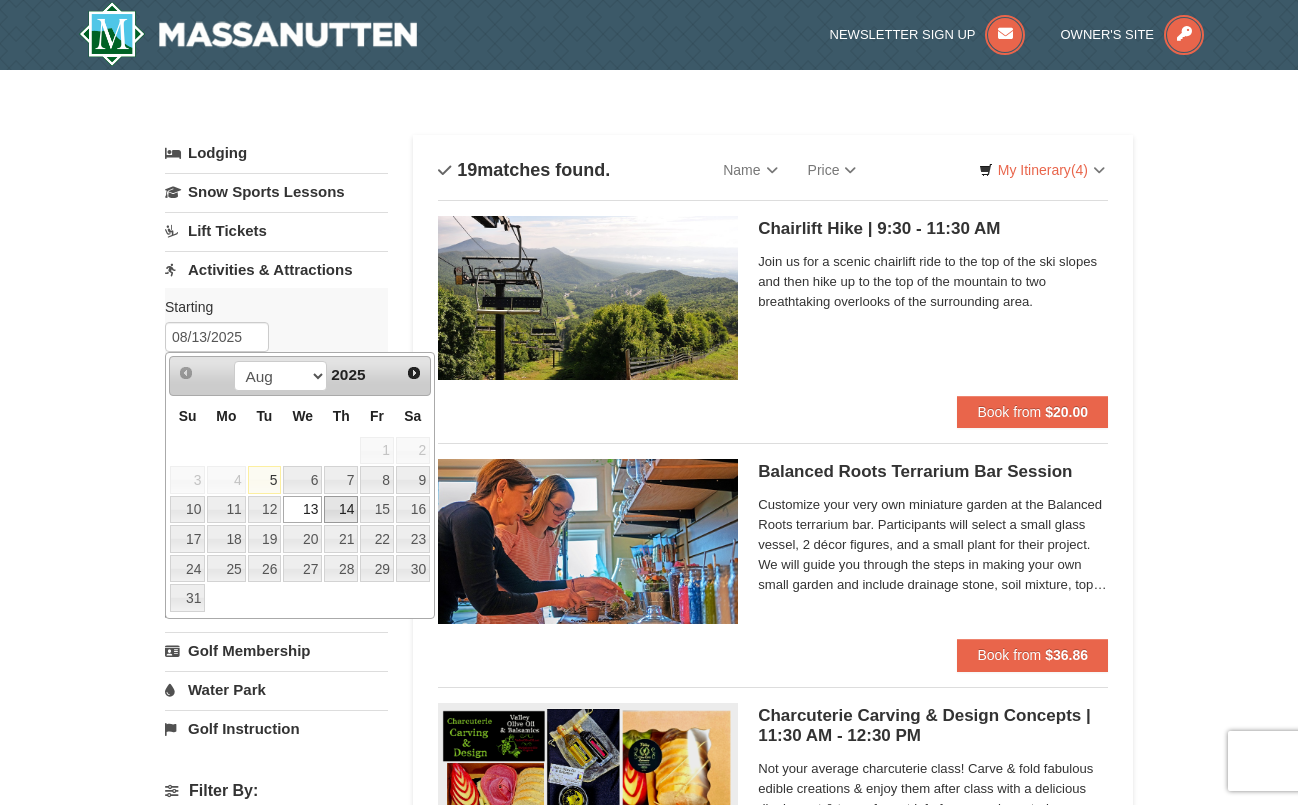 click on "14" at bounding box center [341, 510] 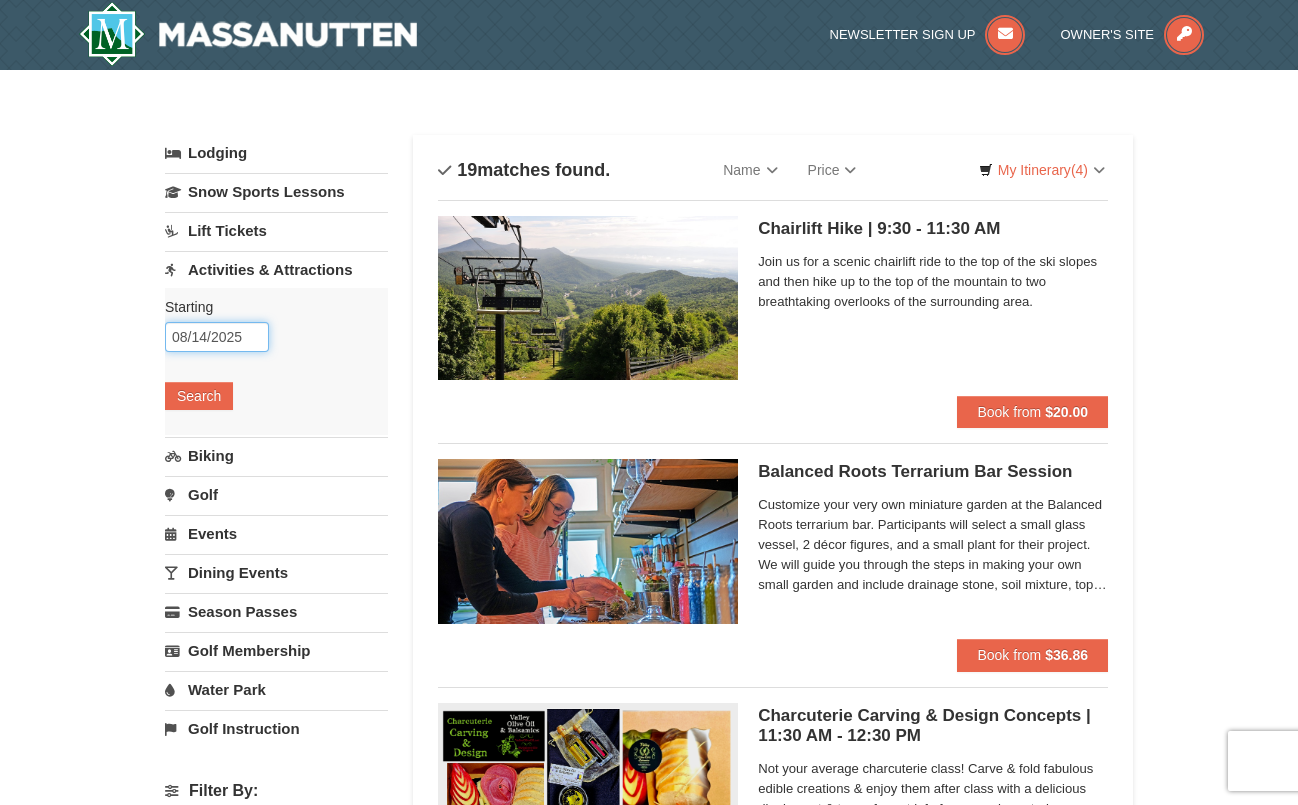 click on "08/14/2025" at bounding box center [217, 337] 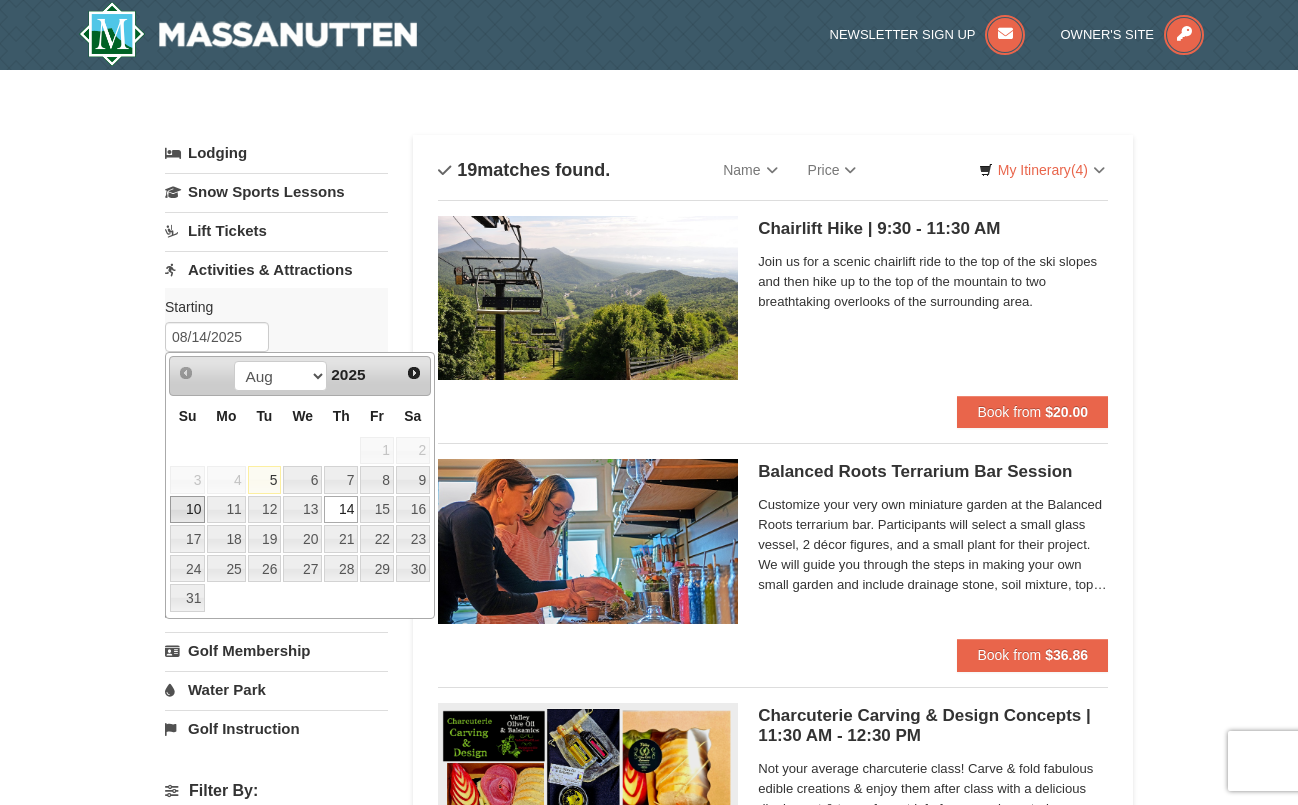 click on "10" at bounding box center [187, 510] 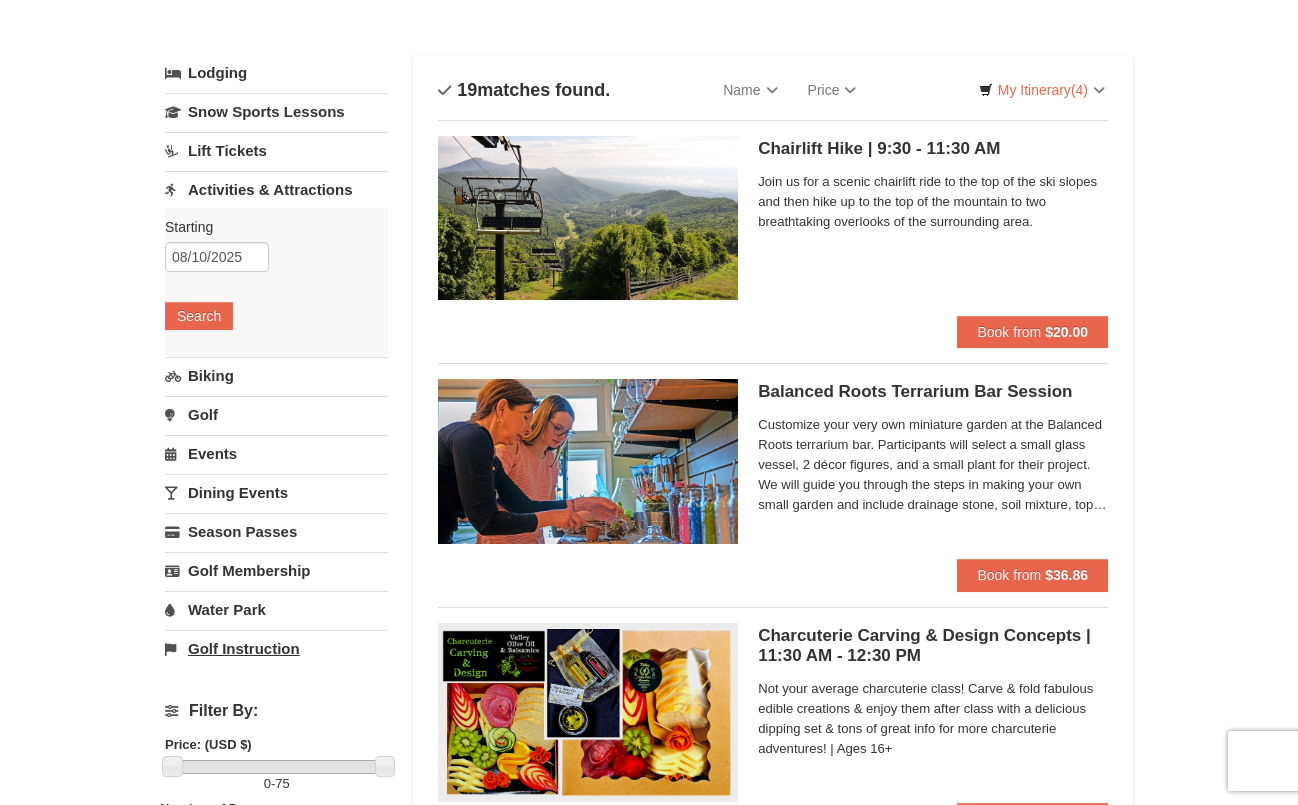 scroll, scrollTop: -1, scrollLeft: 0, axis: vertical 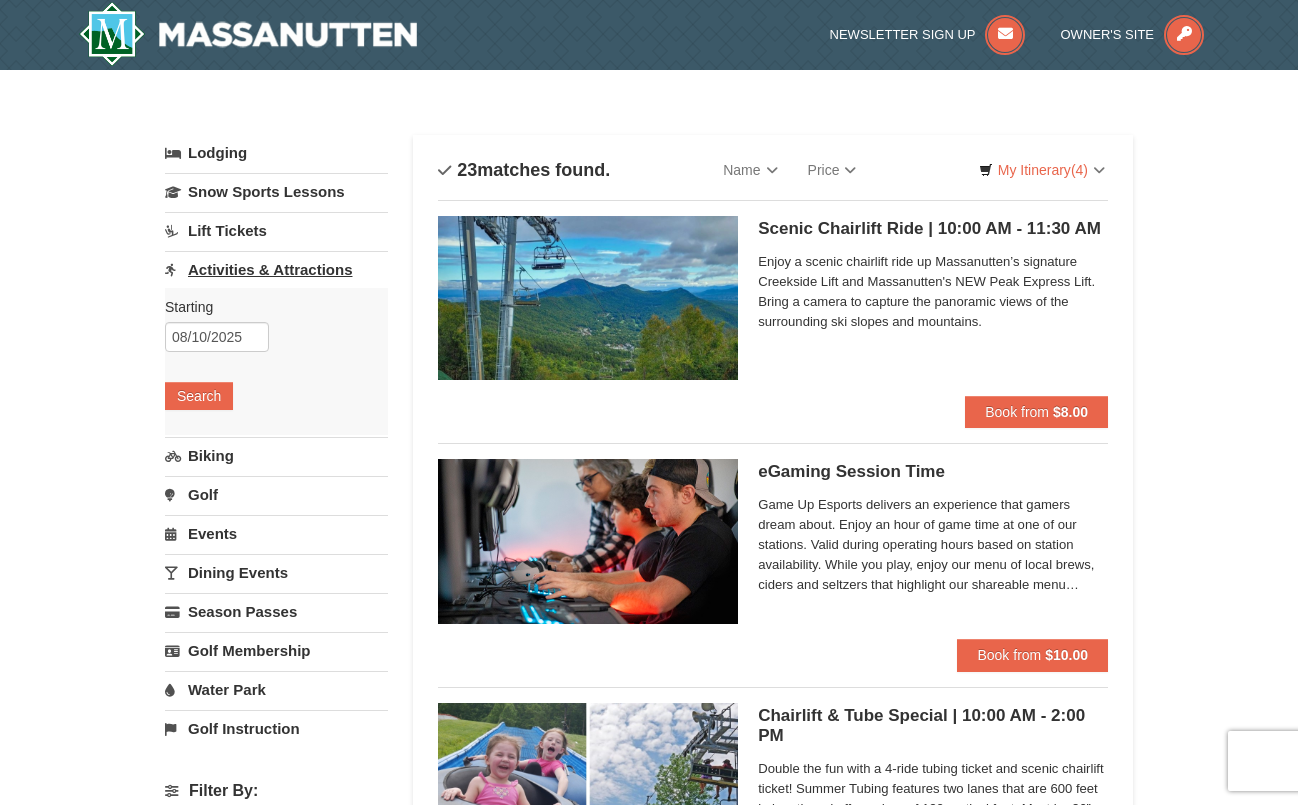 click on "Activities & Attractions" at bounding box center (276, 269) 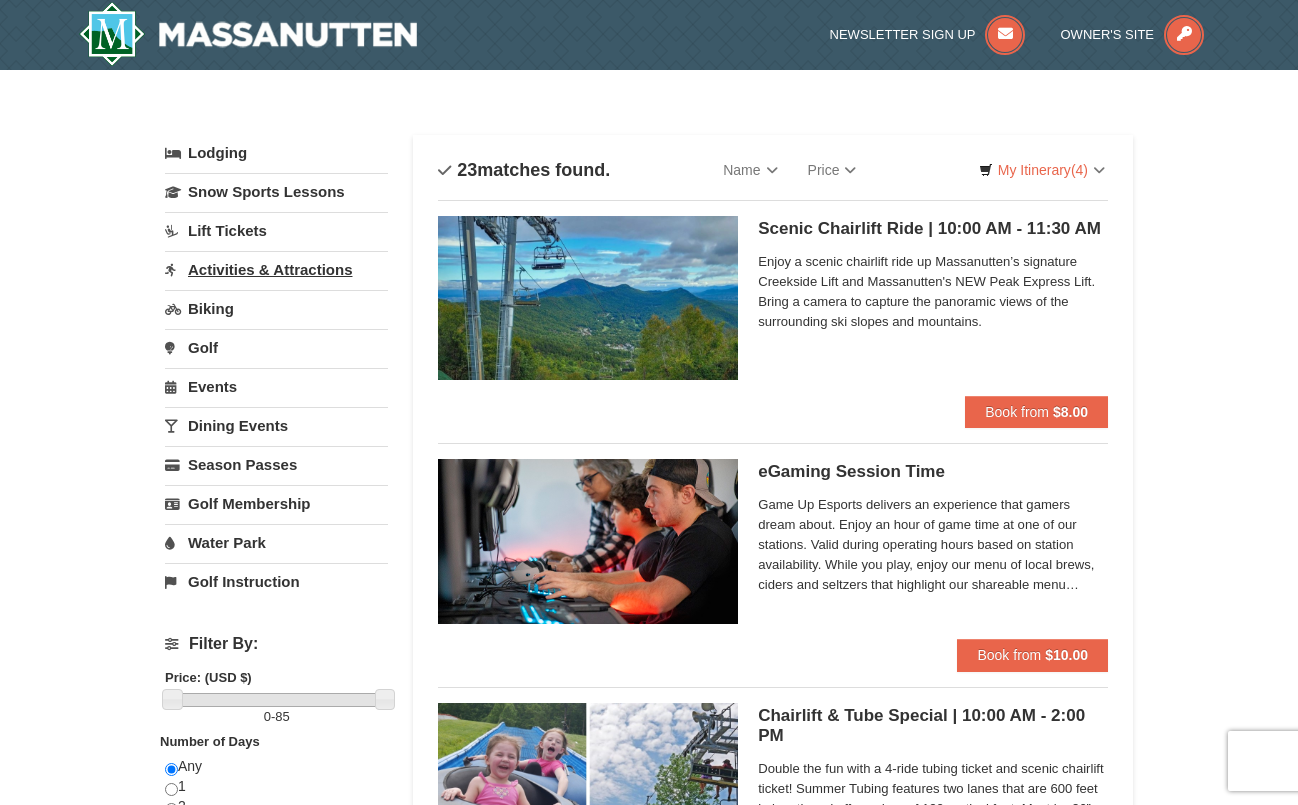 click on "Activities & Attractions" at bounding box center [276, 269] 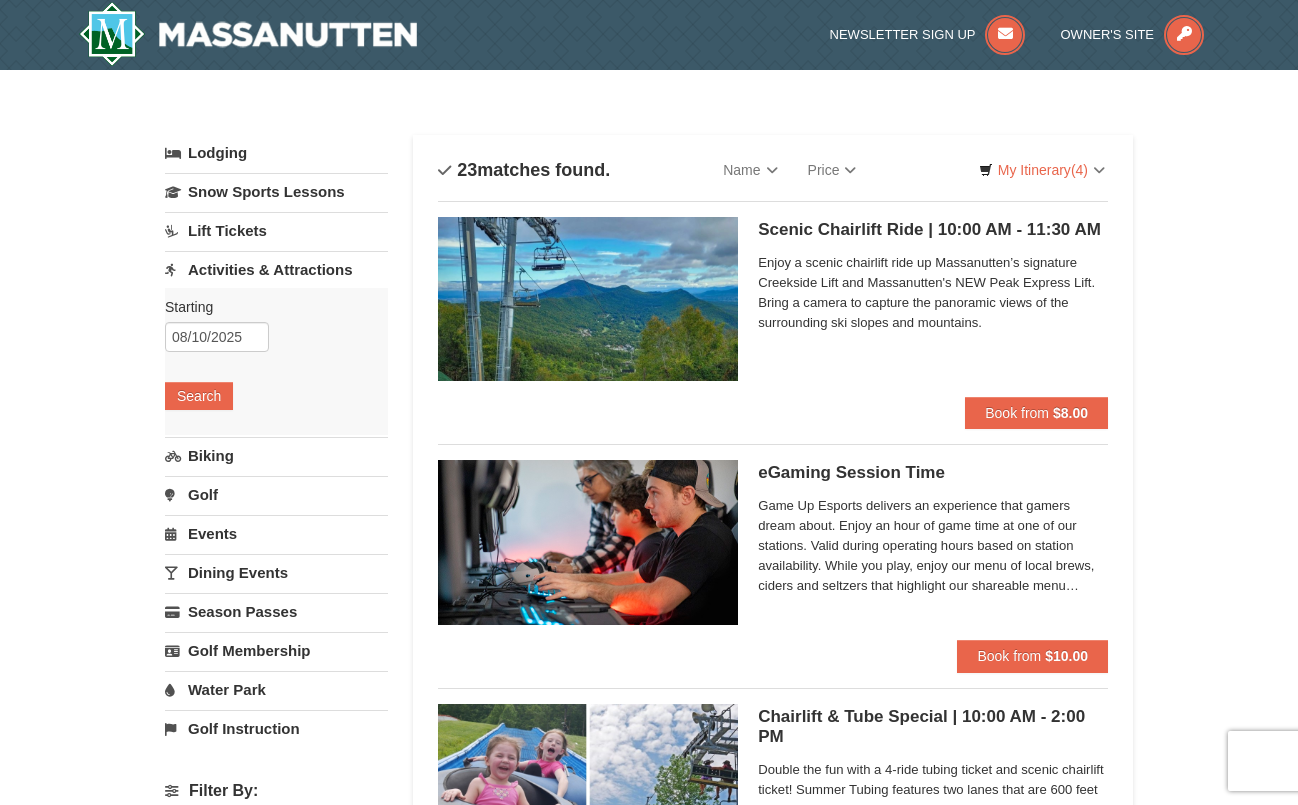 scroll, scrollTop: 0, scrollLeft: 0, axis: both 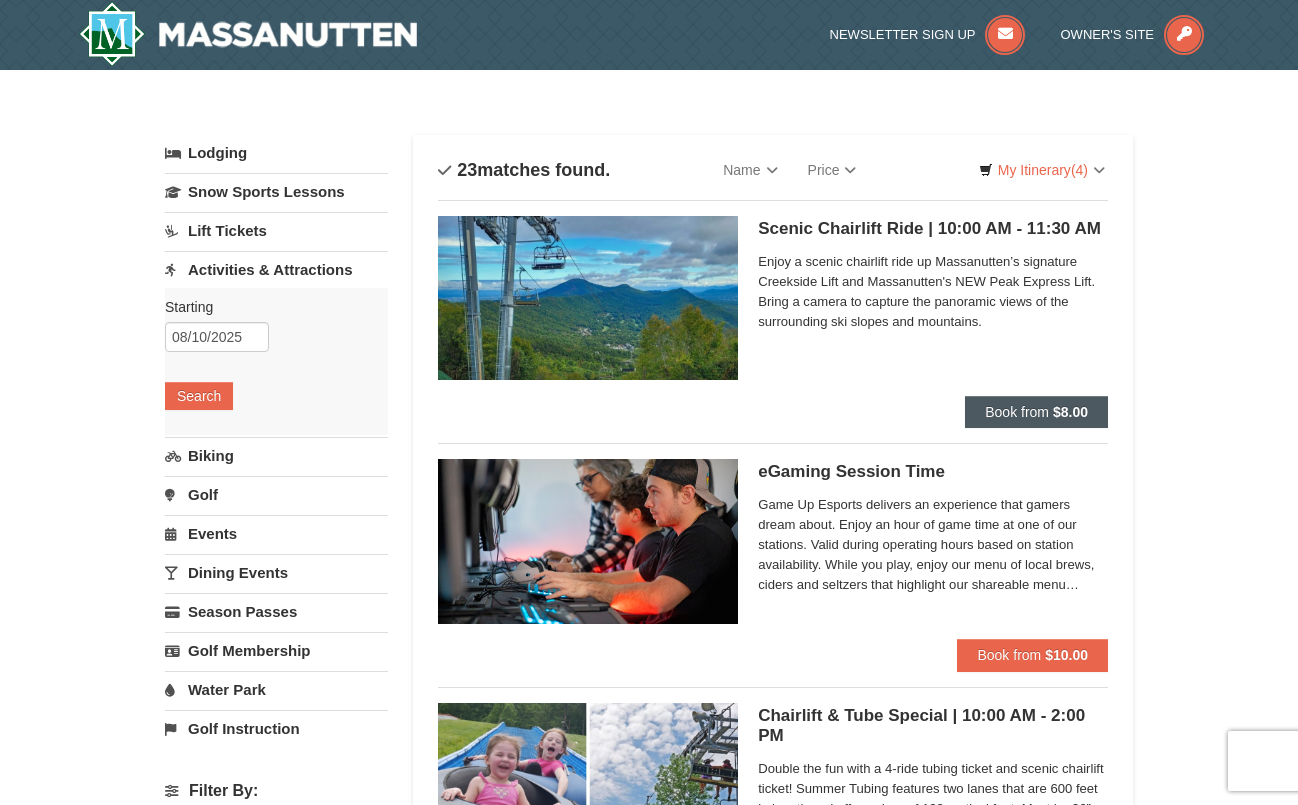 click on "Book from   $8.00" at bounding box center [1036, 412] 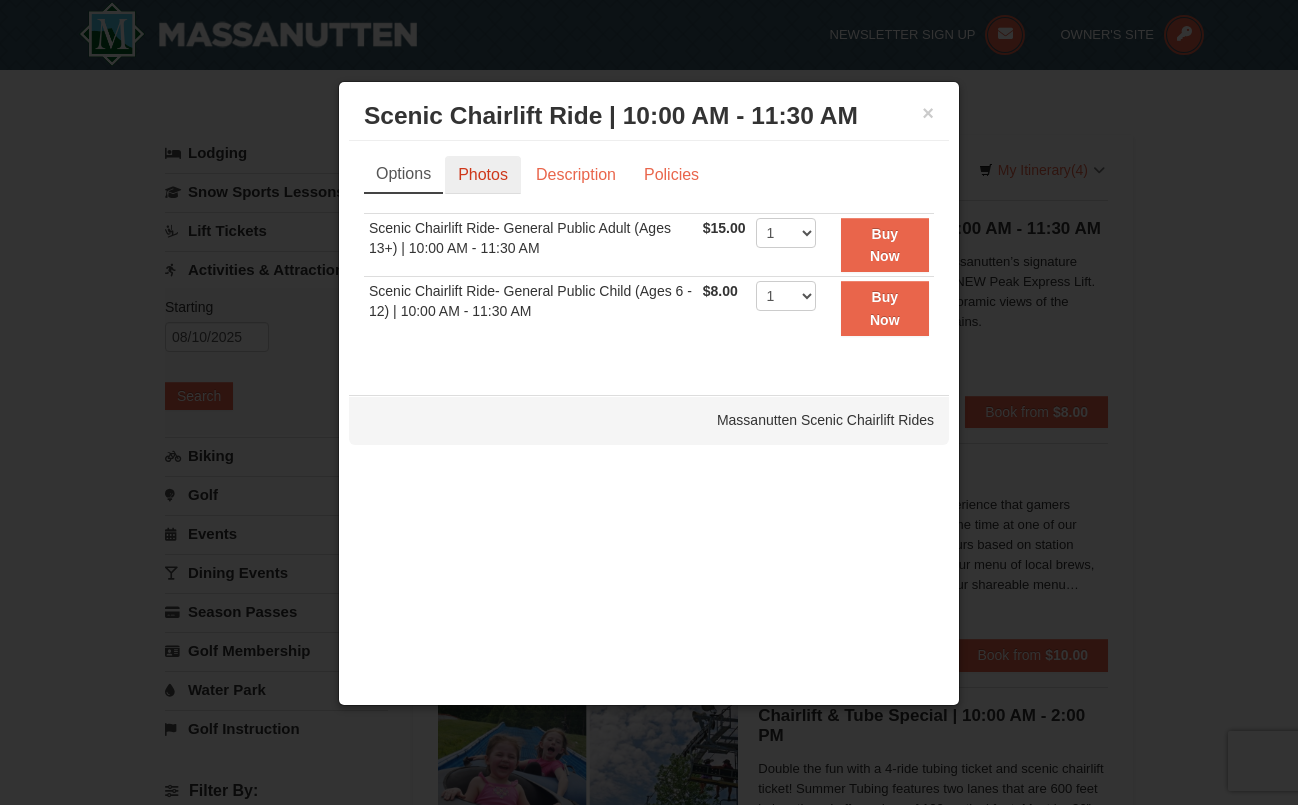 click on "Photos" at bounding box center [483, 175] 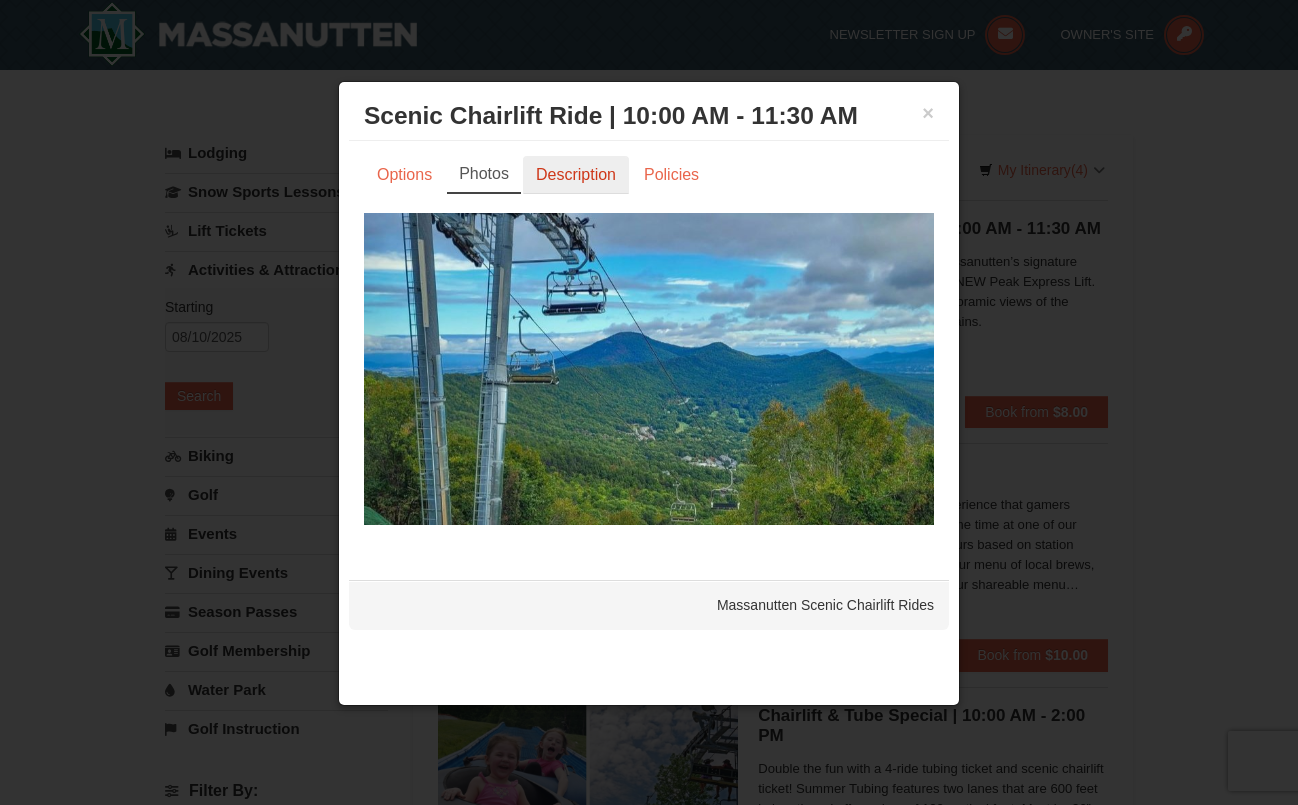 click on "Description" at bounding box center (576, 175) 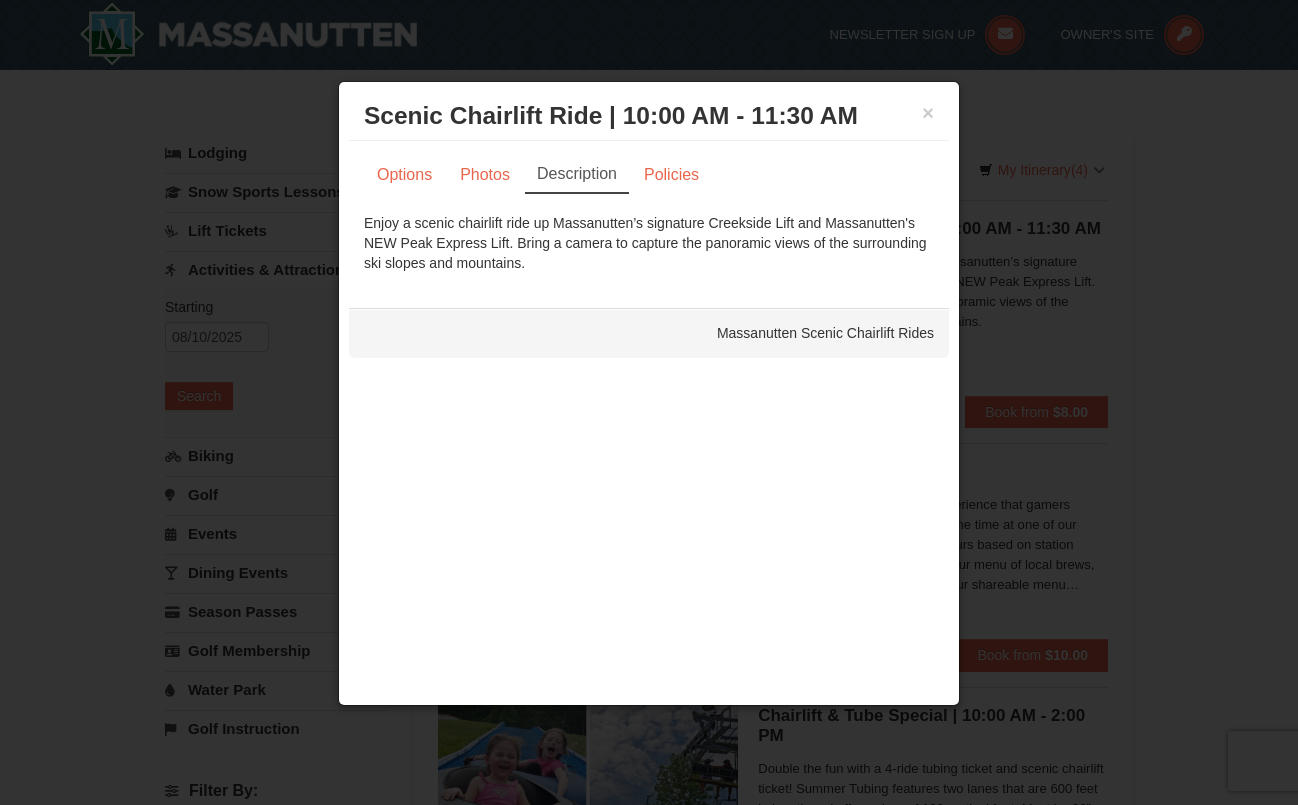 click on "Scenic Chairlift Ride | 10:00 AM - 11:30 AM  Massanutten Scenic Chairlift Rides" at bounding box center (649, 116) 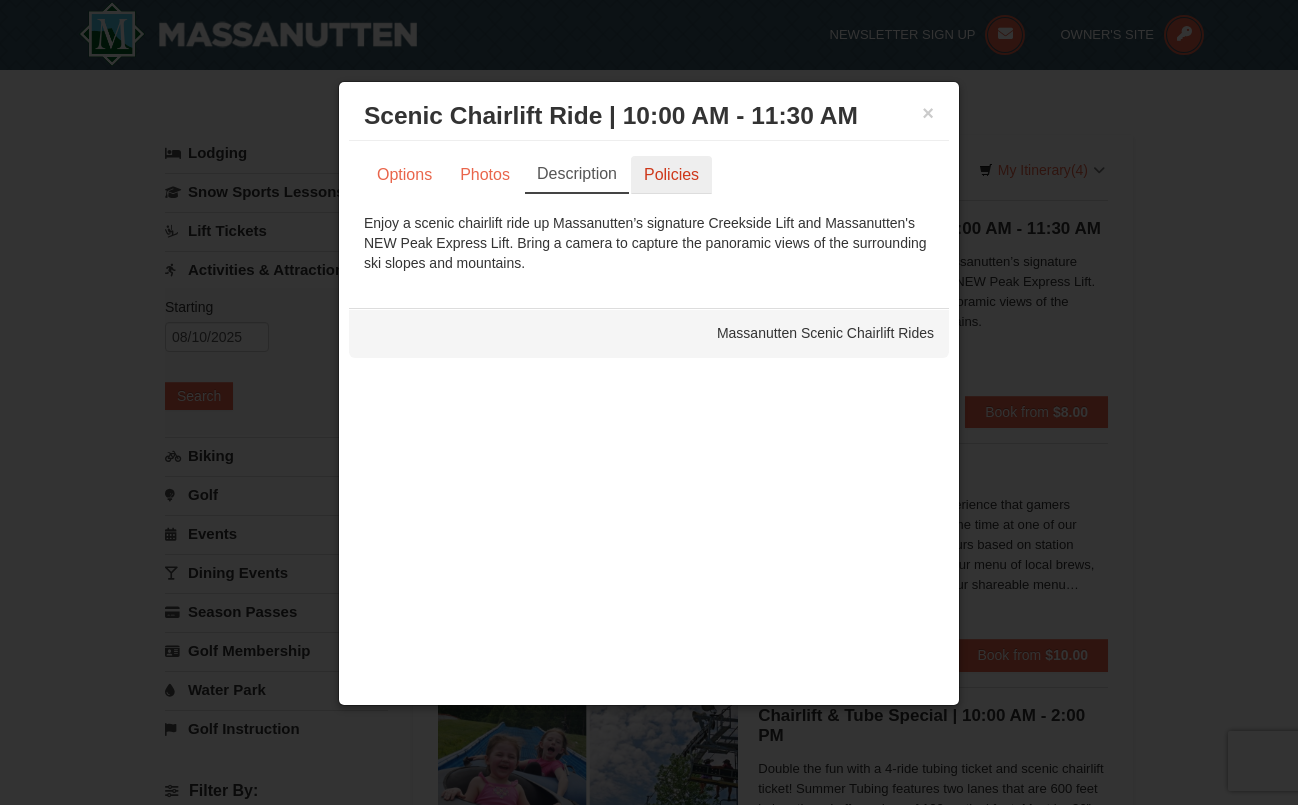 click on "Policies" at bounding box center (671, 175) 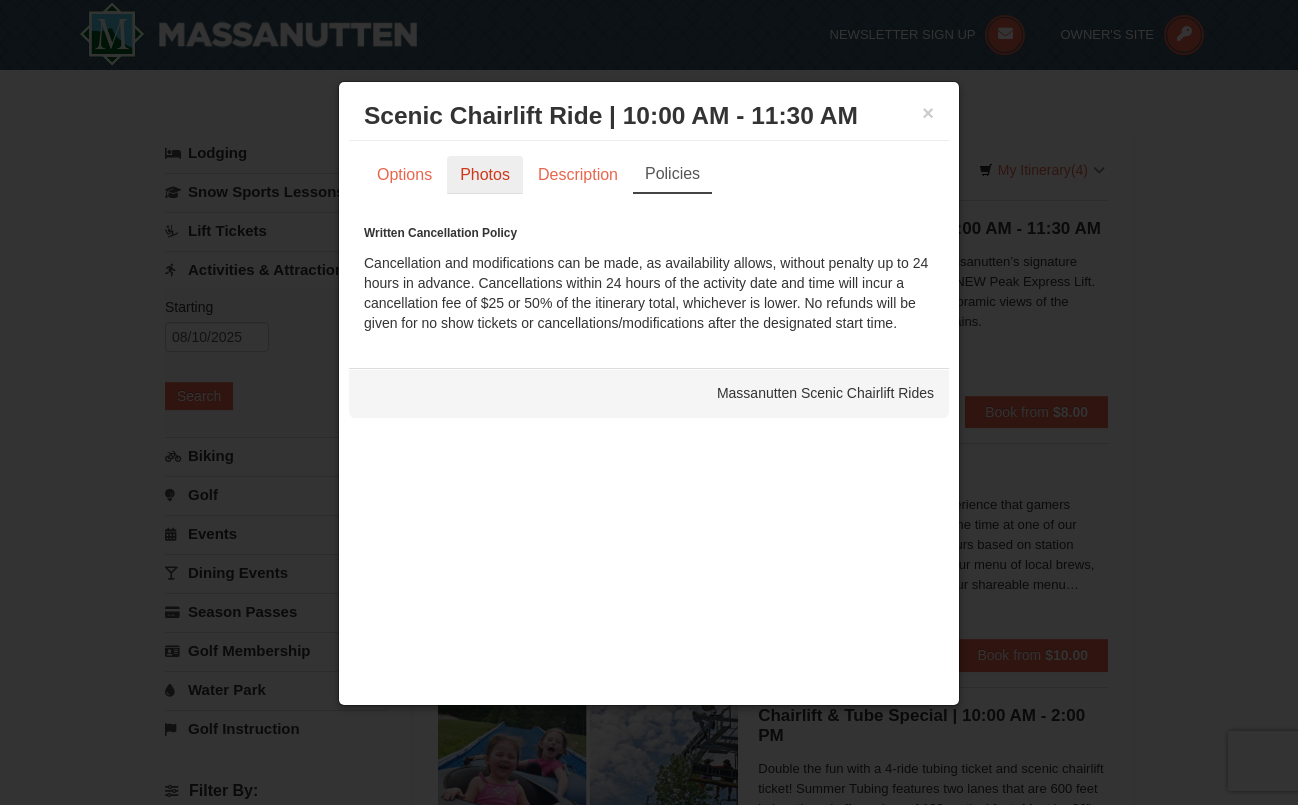 click on "Photos" at bounding box center (485, 175) 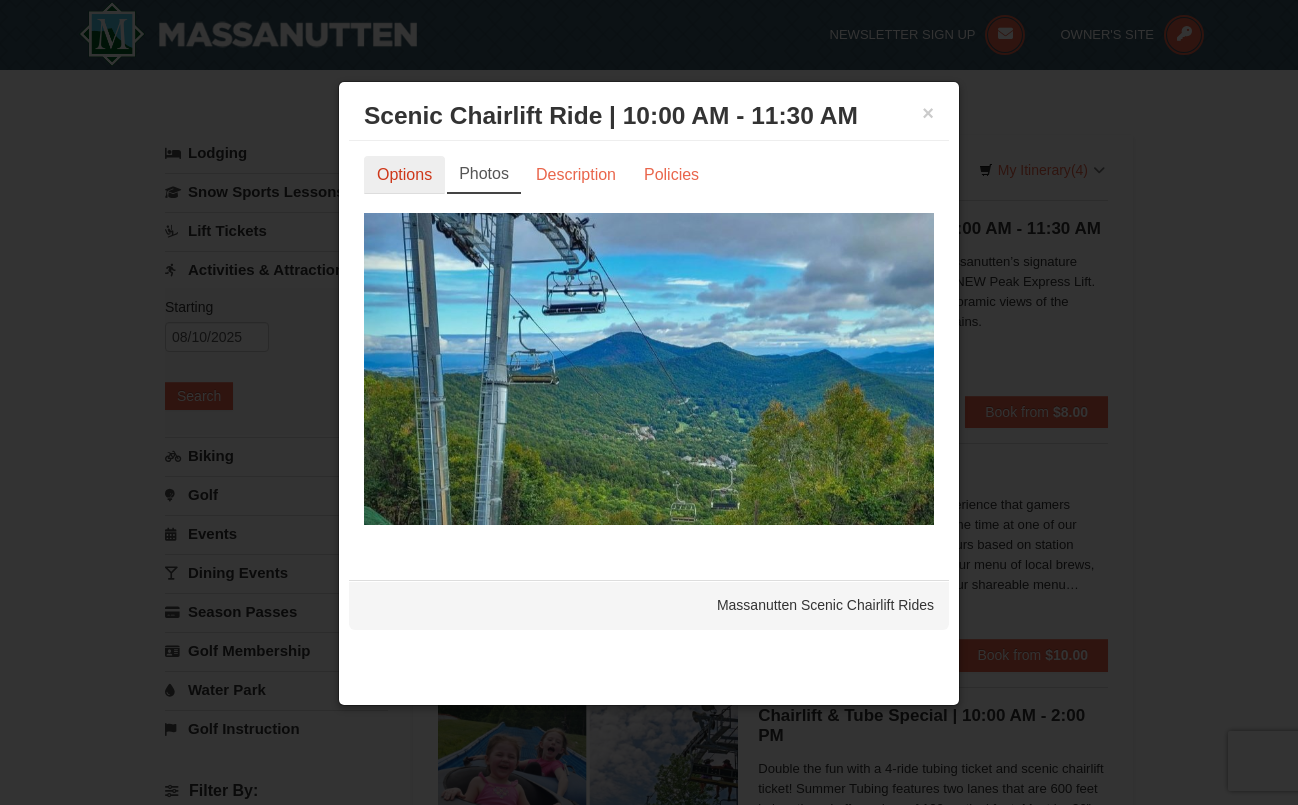 click on "Options" at bounding box center [404, 175] 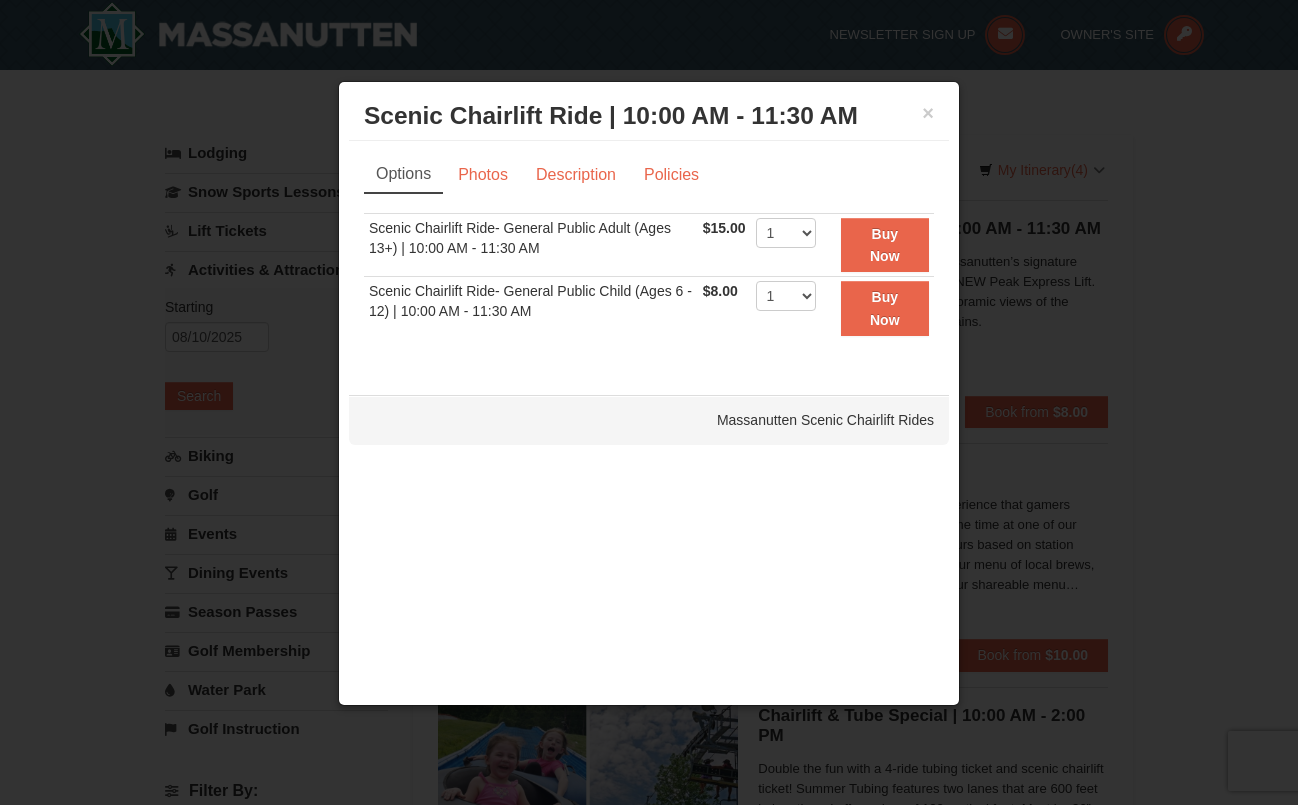 click at bounding box center (649, 402) 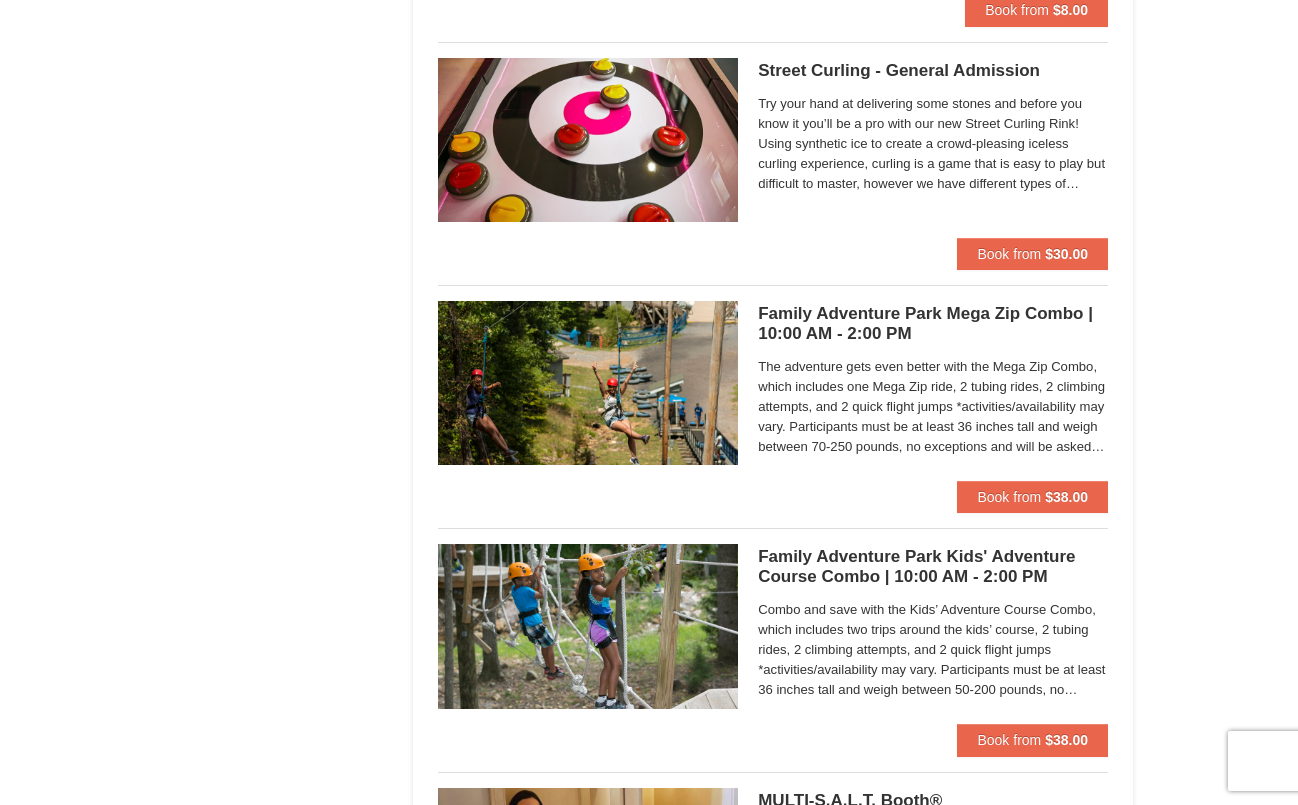 scroll, scrollTop: 4048, scrollLeft: 0, axis: vertical 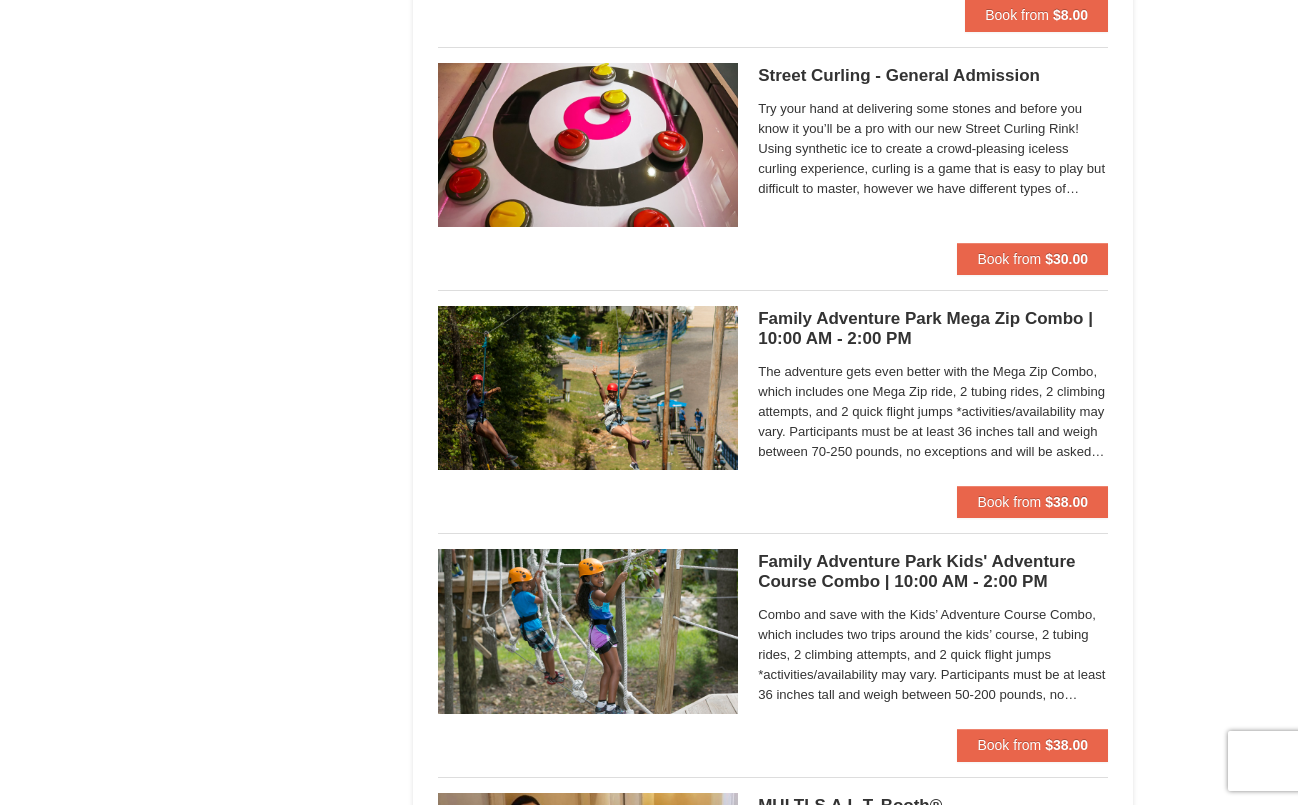 click on "Family Adventure Park Mega Zip Combo | 10:00 AM - 2:00 PM  Massanutten Family Adventure Park" at bounding box center (933, 329) 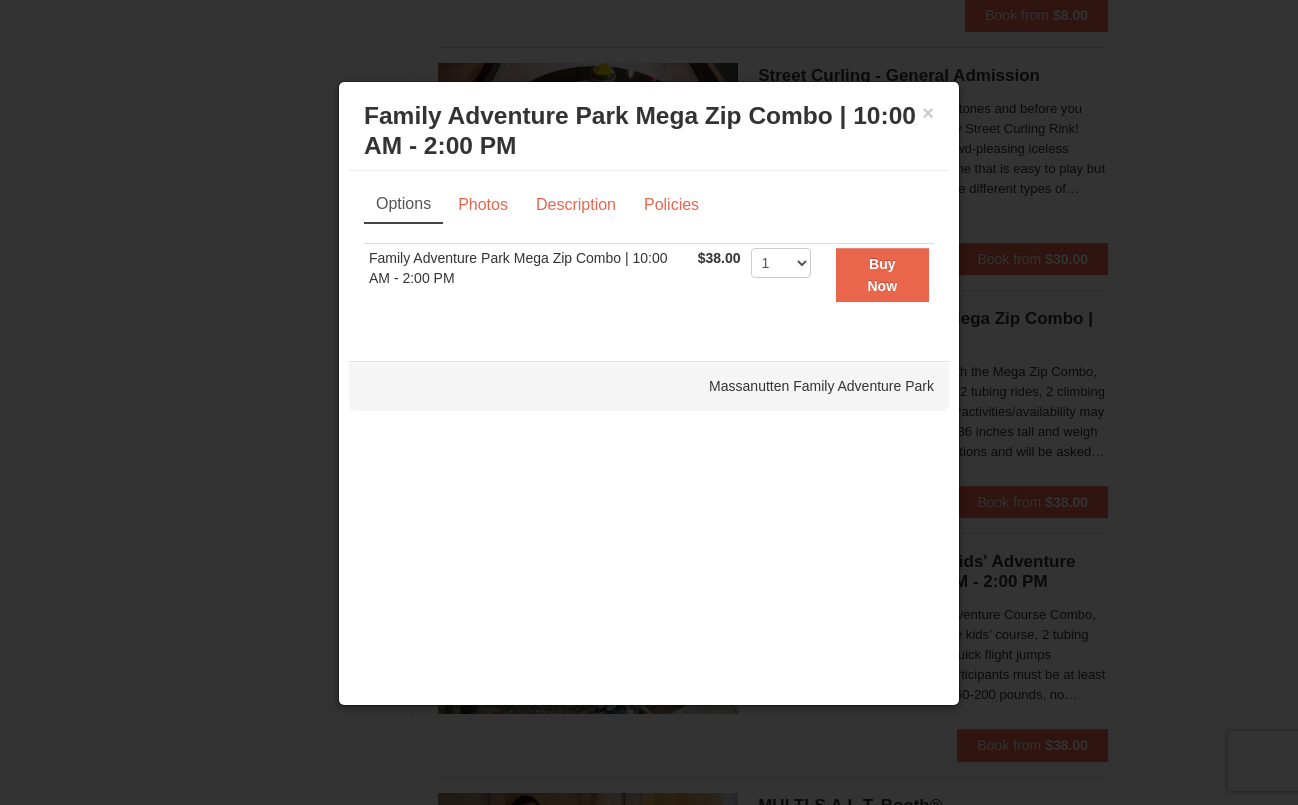 click on "×
Family Adventure Park Mega Zip Combo | 10:00 AM - 2:00 PM  Massanutten Family Adventure Park" at bounding box center (649, 131) 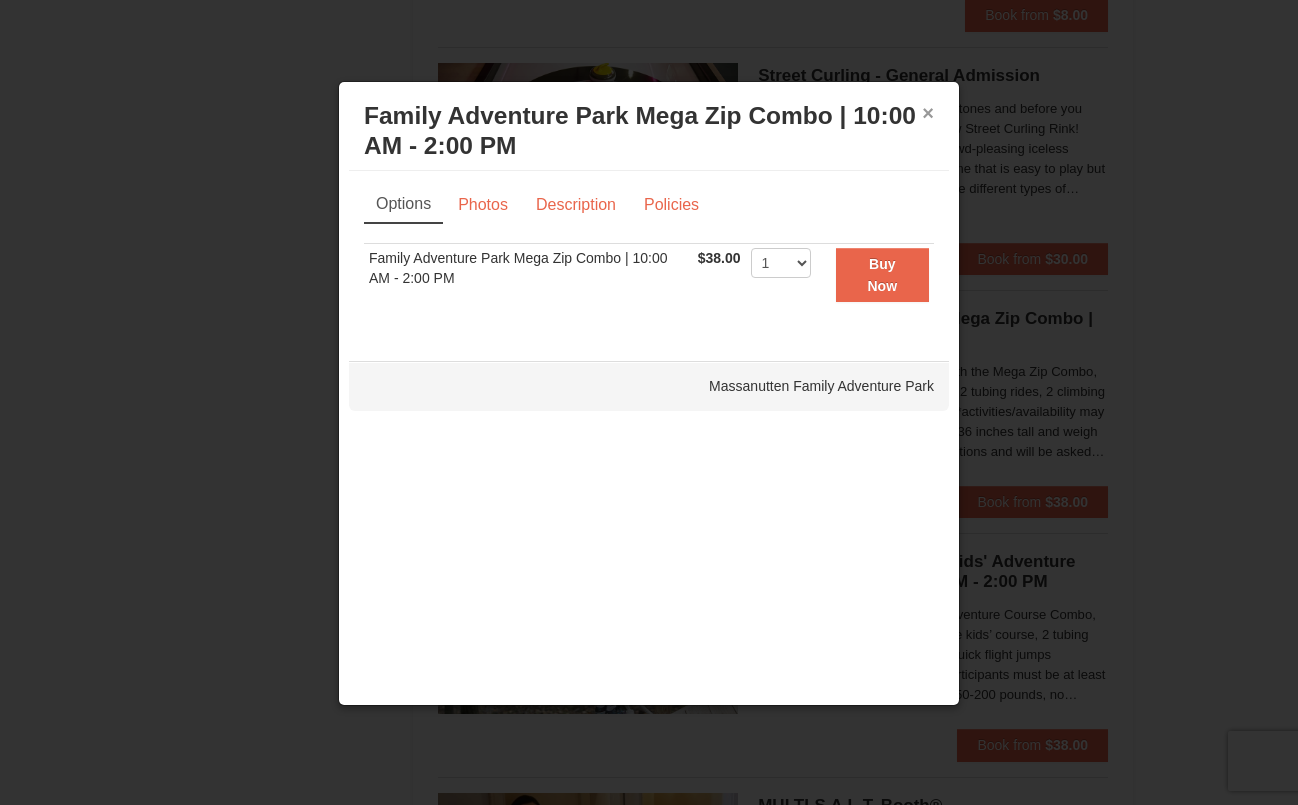 click on "×" at bounding box center (928, 113) 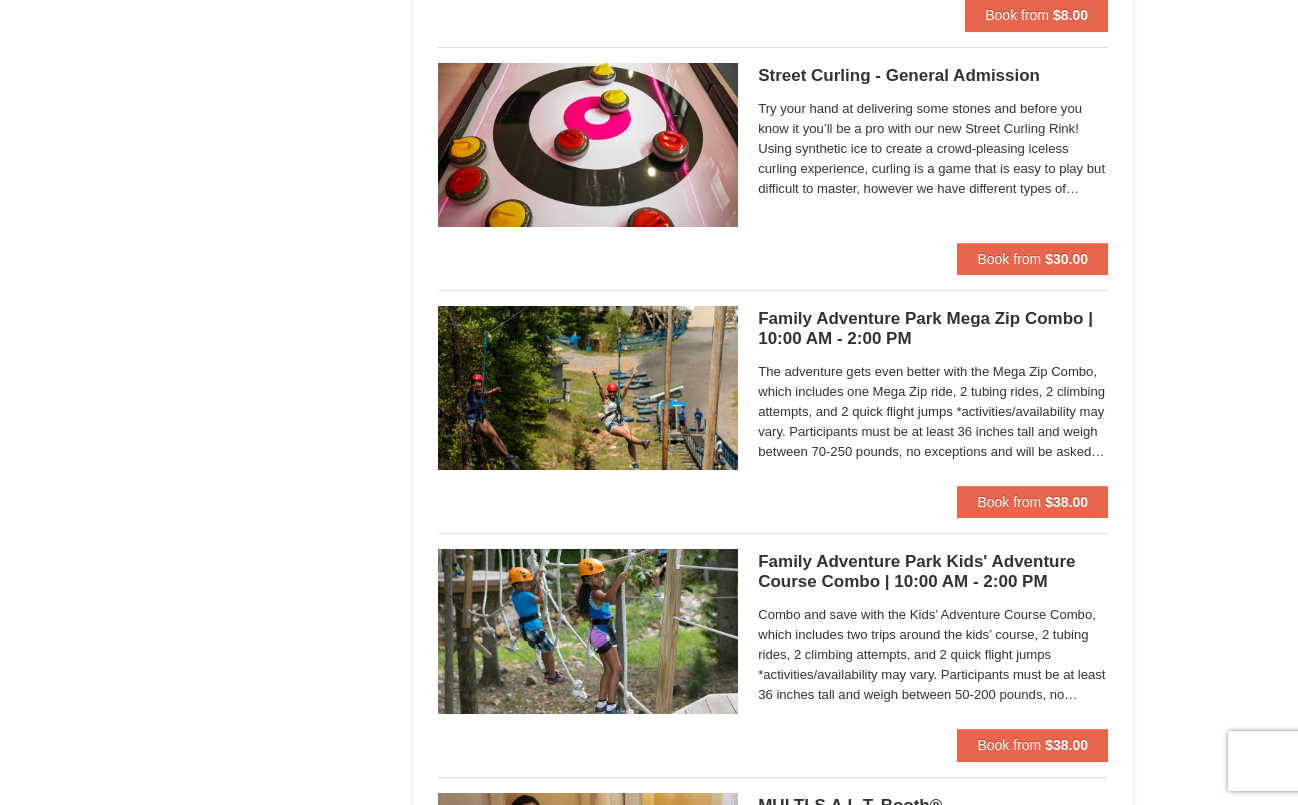 click on "Family Adventure Park Mega Zip Combo | 10:00 AM - 2:00 PM  Massanutten Family Adventure Park" at bounding box center (933, 329) 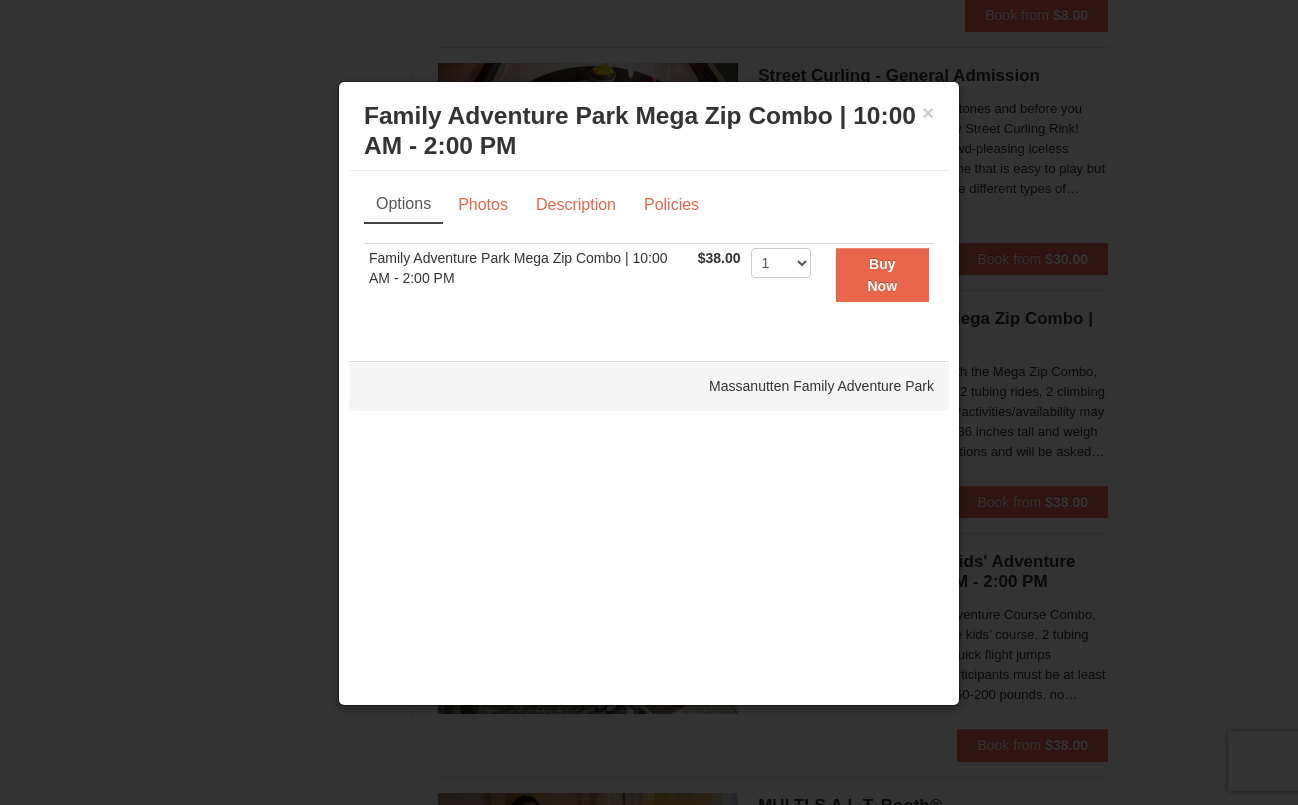 click on "×
Family Adventure Park Mega Zip Combo | 10:00 AM - 2:00 PM  Massanutten Family Adventure Park" at bounding box center [649, 131] 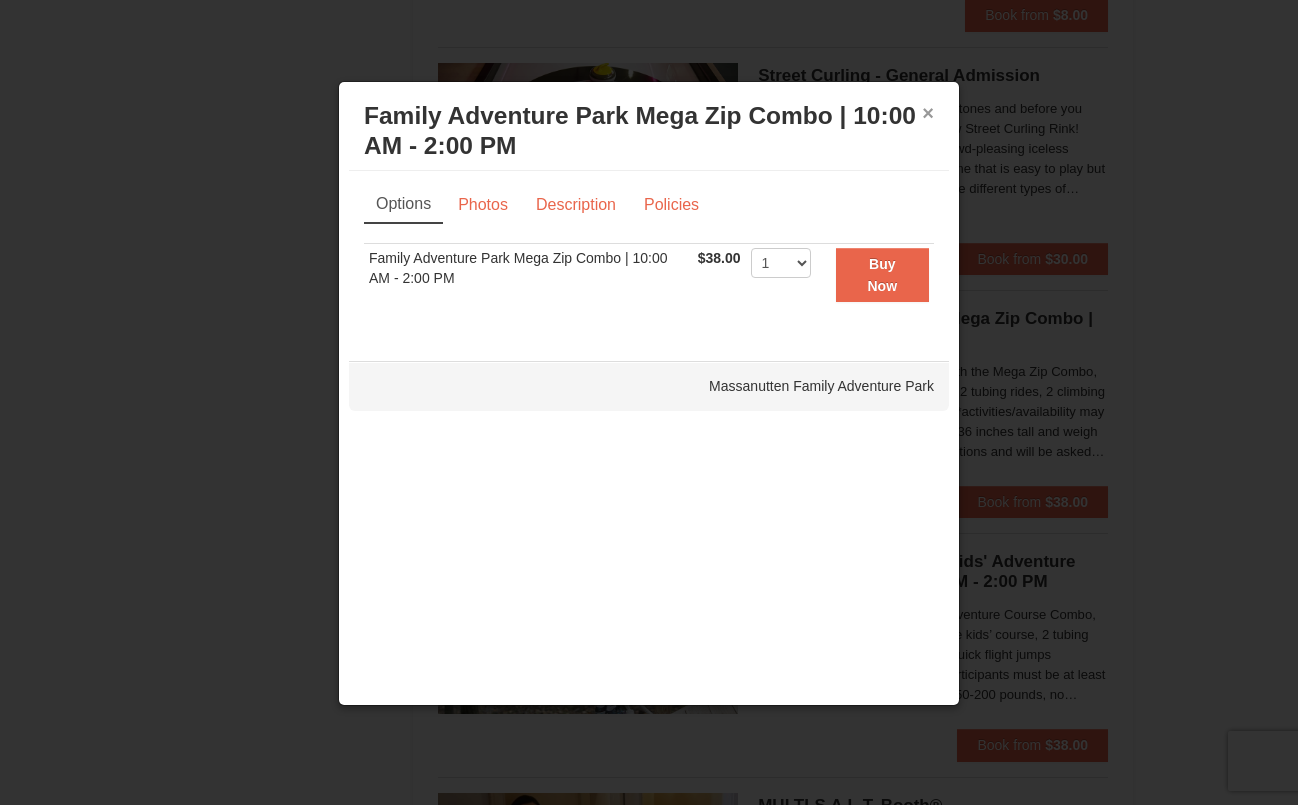 click on "×" at bounding box center (928, 113) 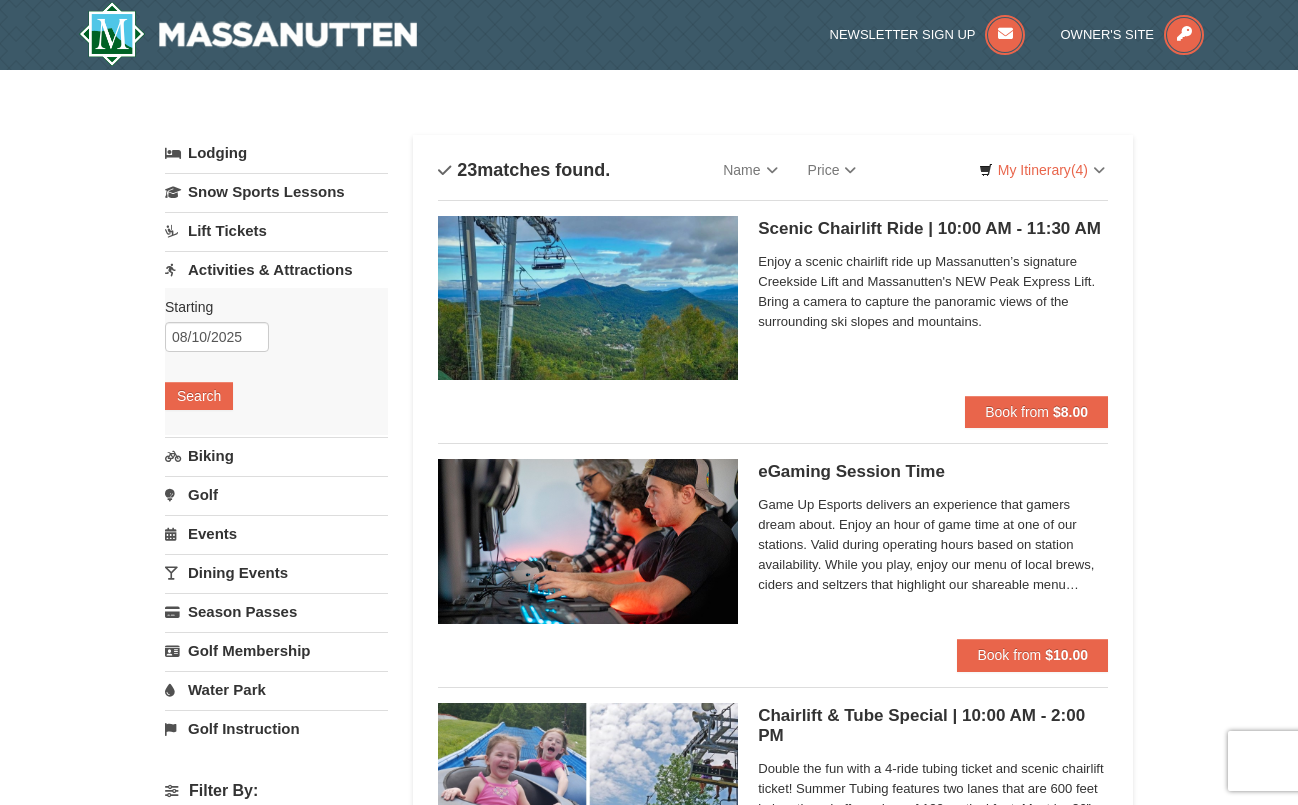 scroll, scrollTop: 0, scrollLeft: 0, axis: both 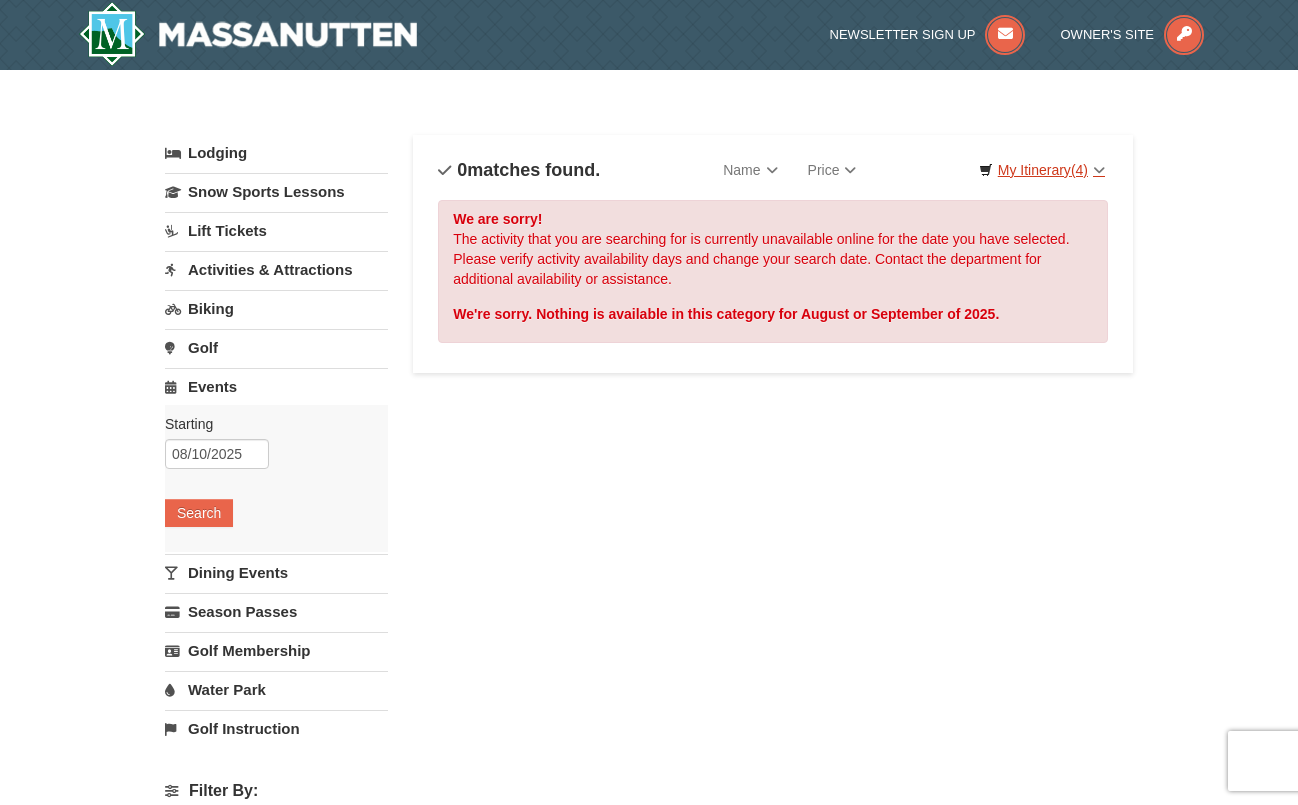 click on "My Itinerary (4)" at bounding box center (1042, 170) 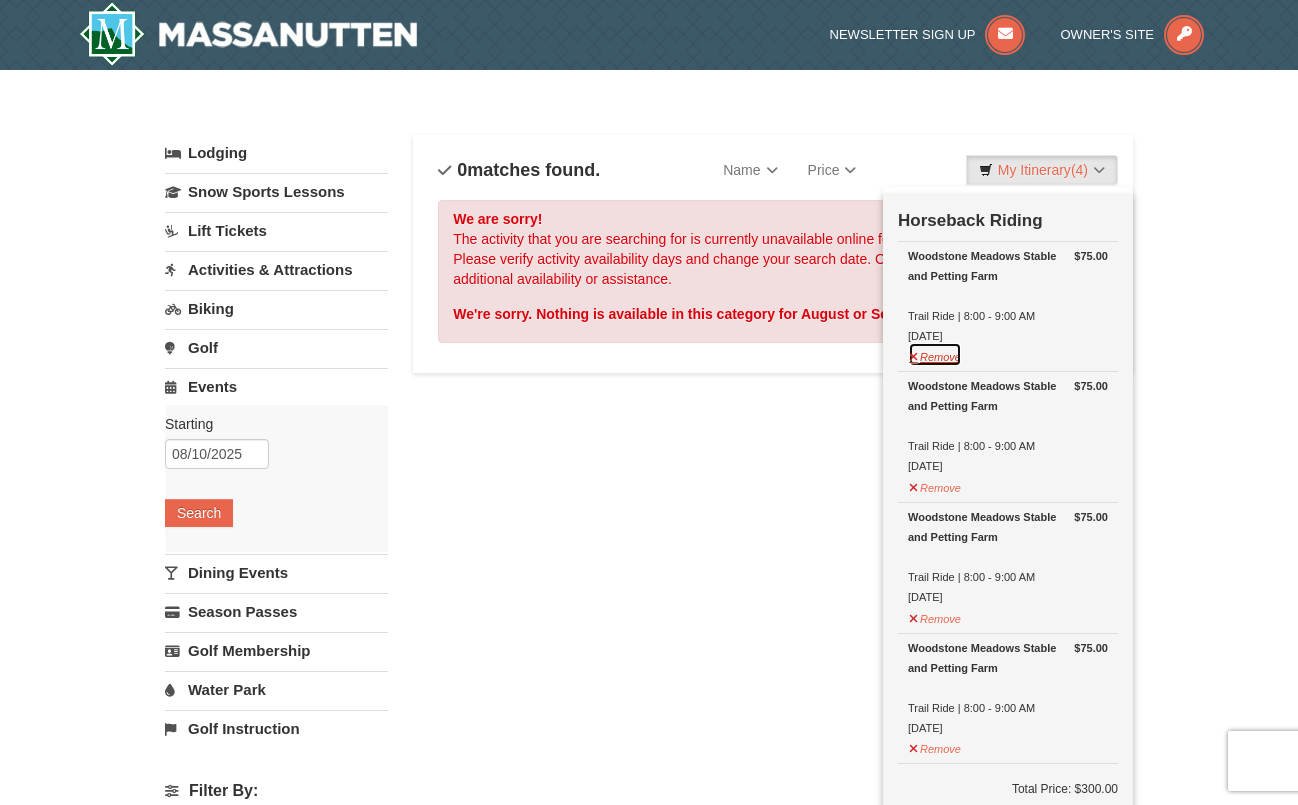 click on "Remove" at bounding box center [935, 354] 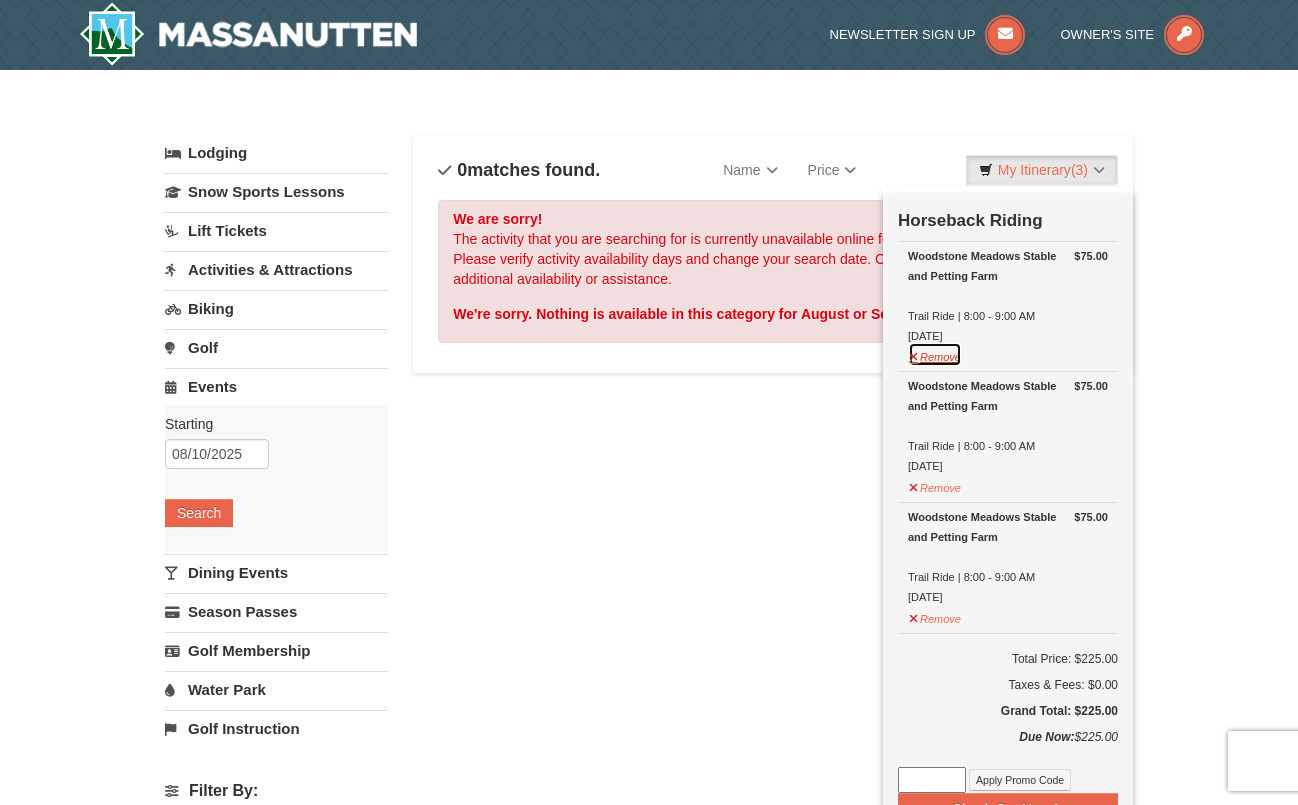 click on "Remove" at bounding box center (935, 354) 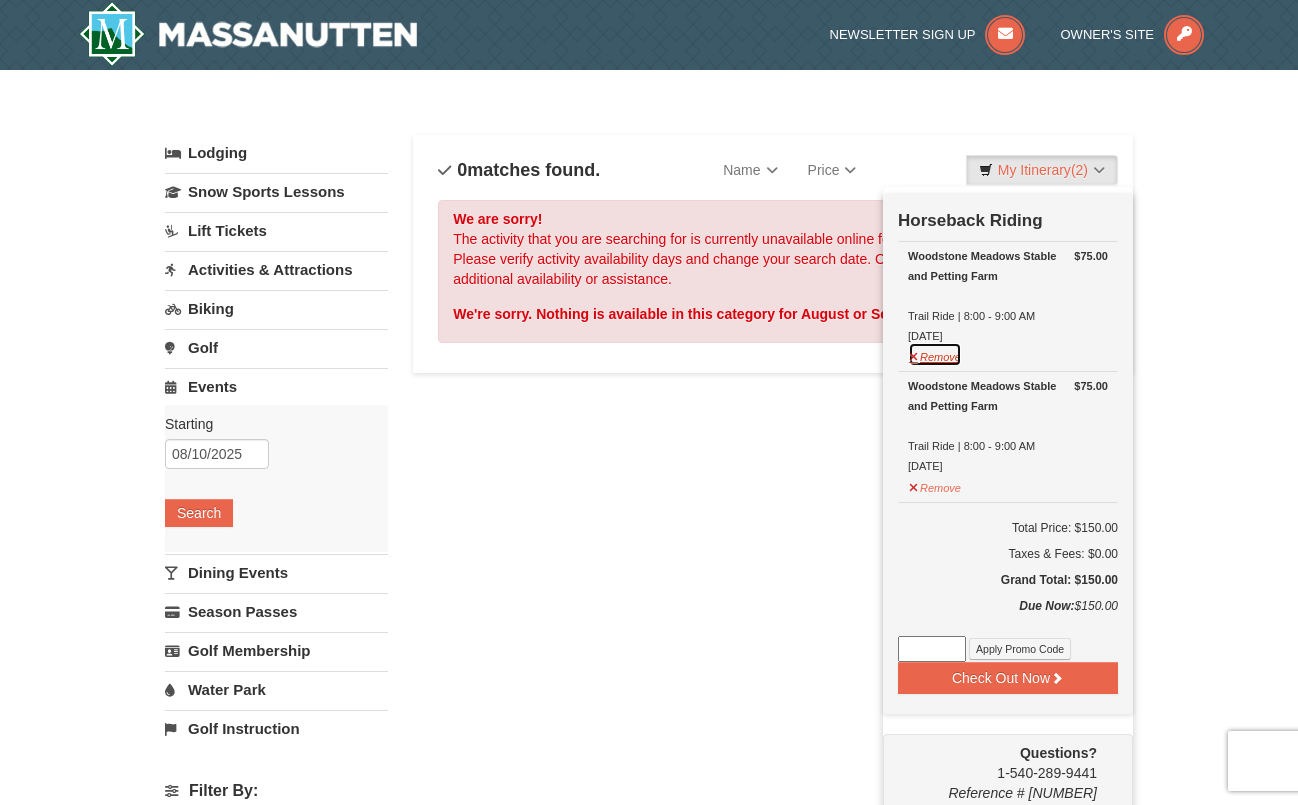 click on "Remove" at bounding box center (935, 354) 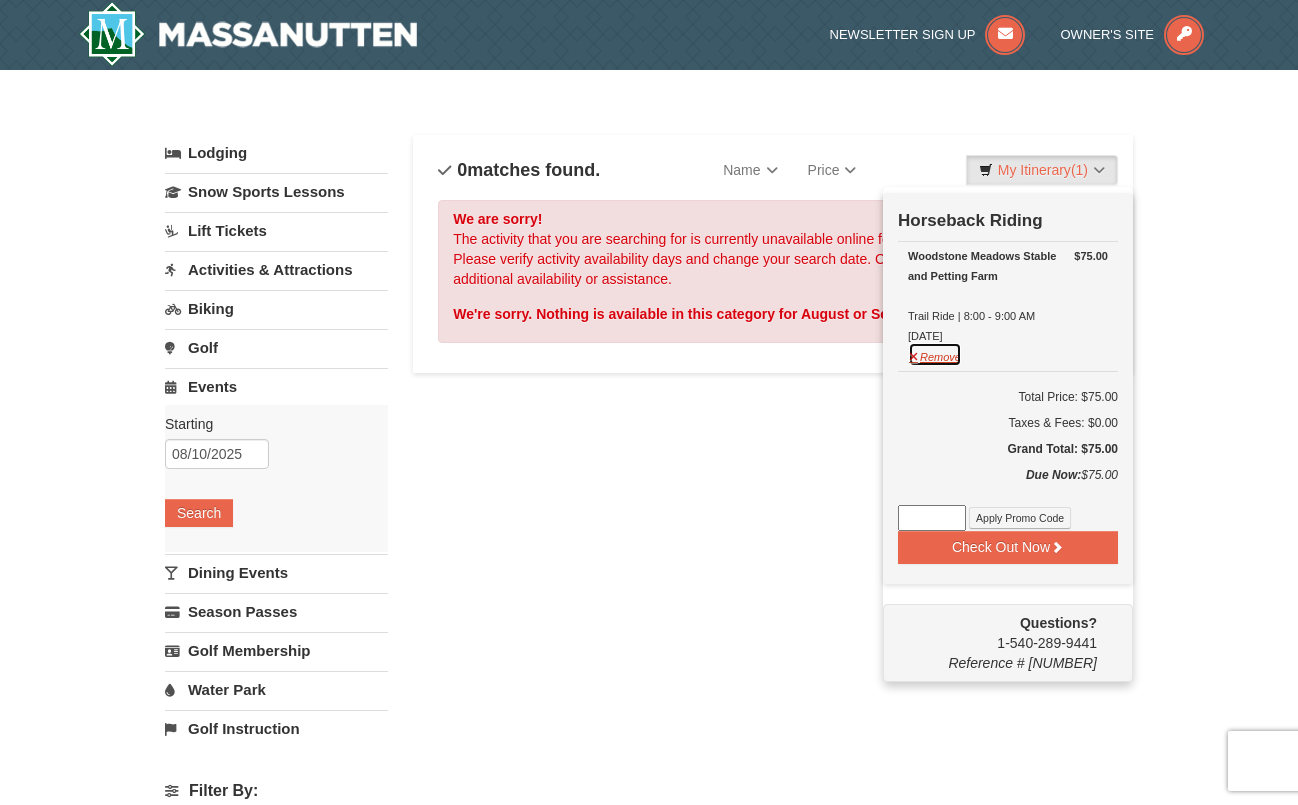 click on "Remove" at bounding box center (935, 354) 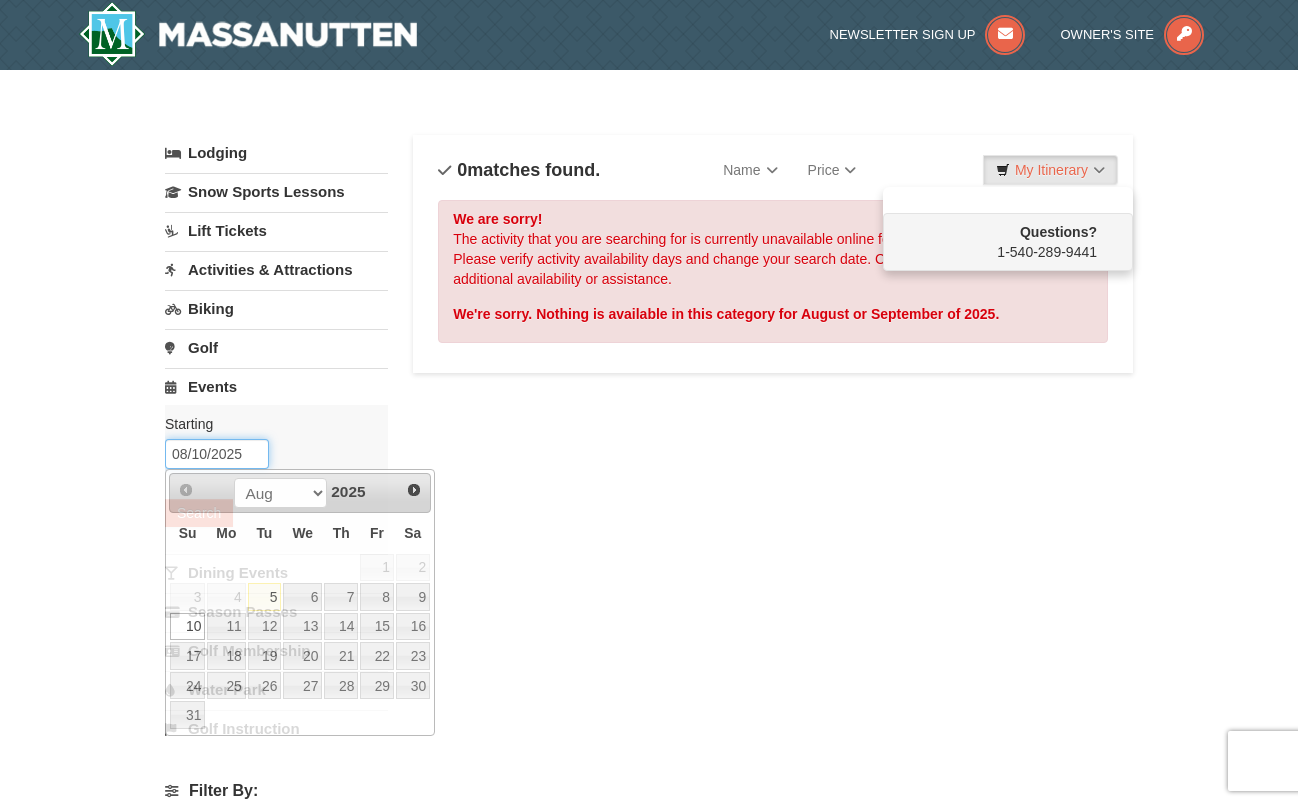 click on "08/10/2025" at bounding box center [217, 454] 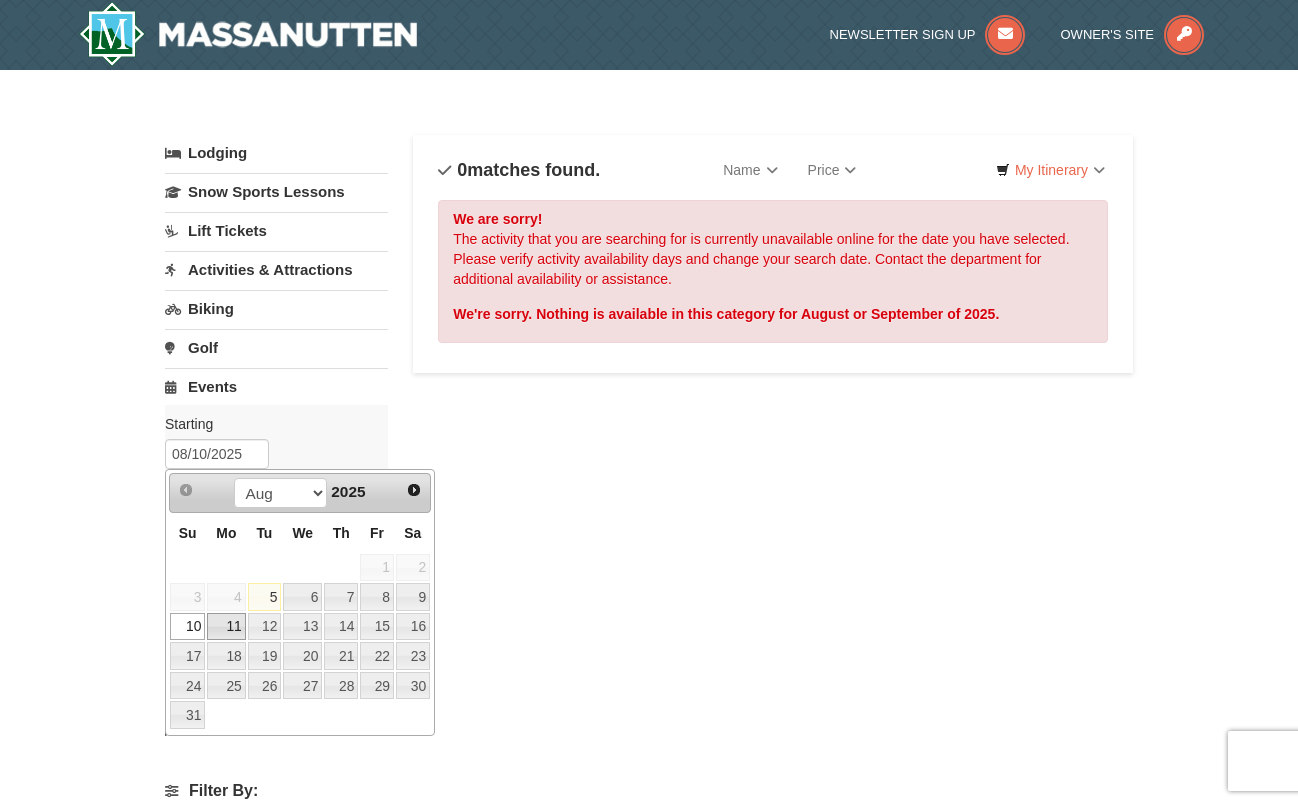 click on "11" at bounding box center (226, 627) 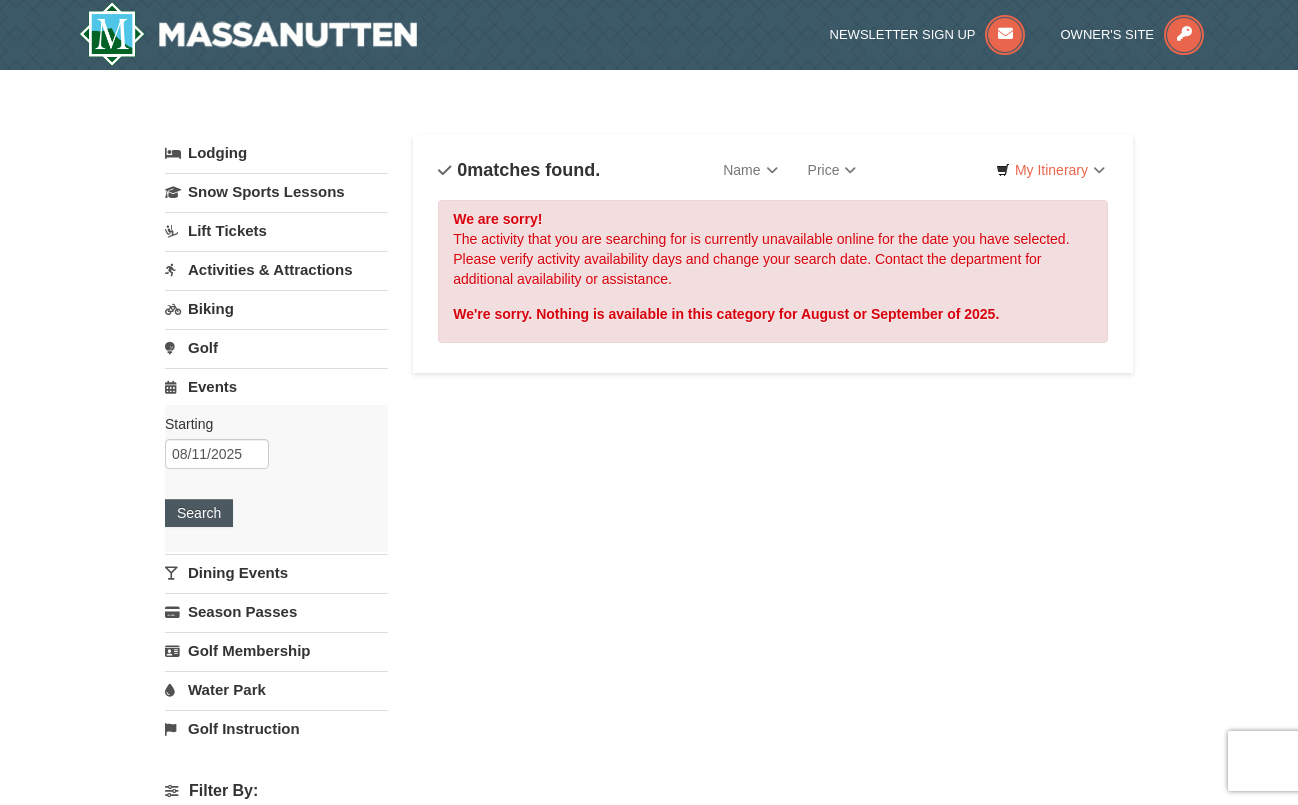 click on "Search" at bounding box center [199, 513] 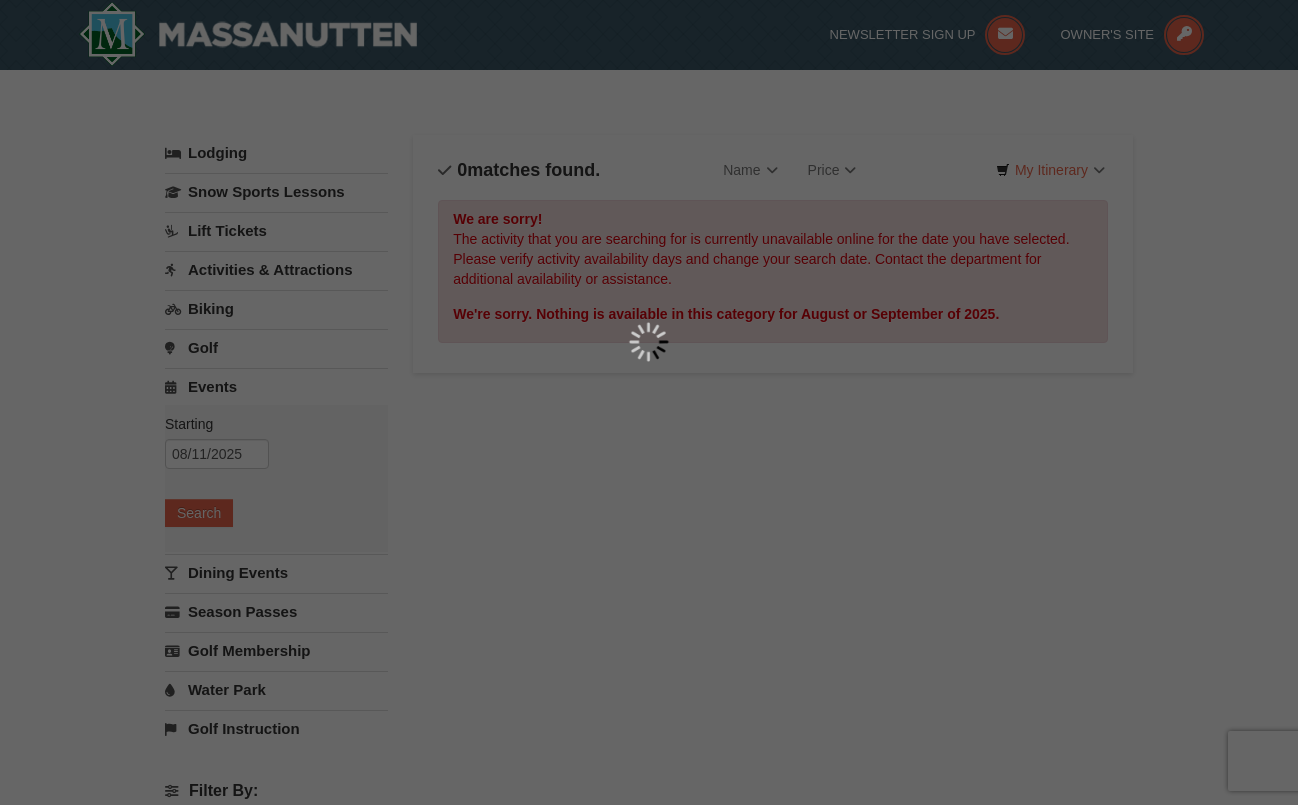 scroll, scrollTop: 0, scrollLeft: 0, axis: both 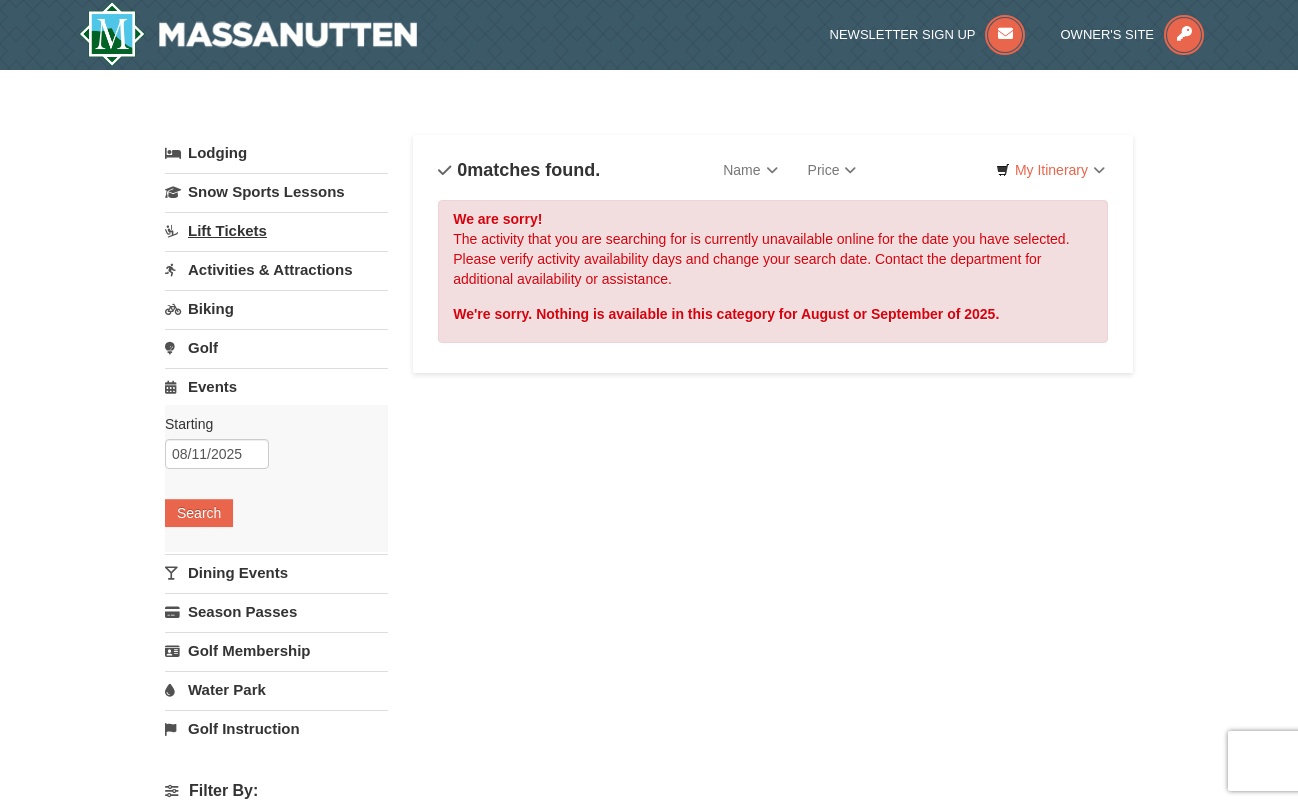 click on "Lift Tickets" at bounding box center [276, 230] 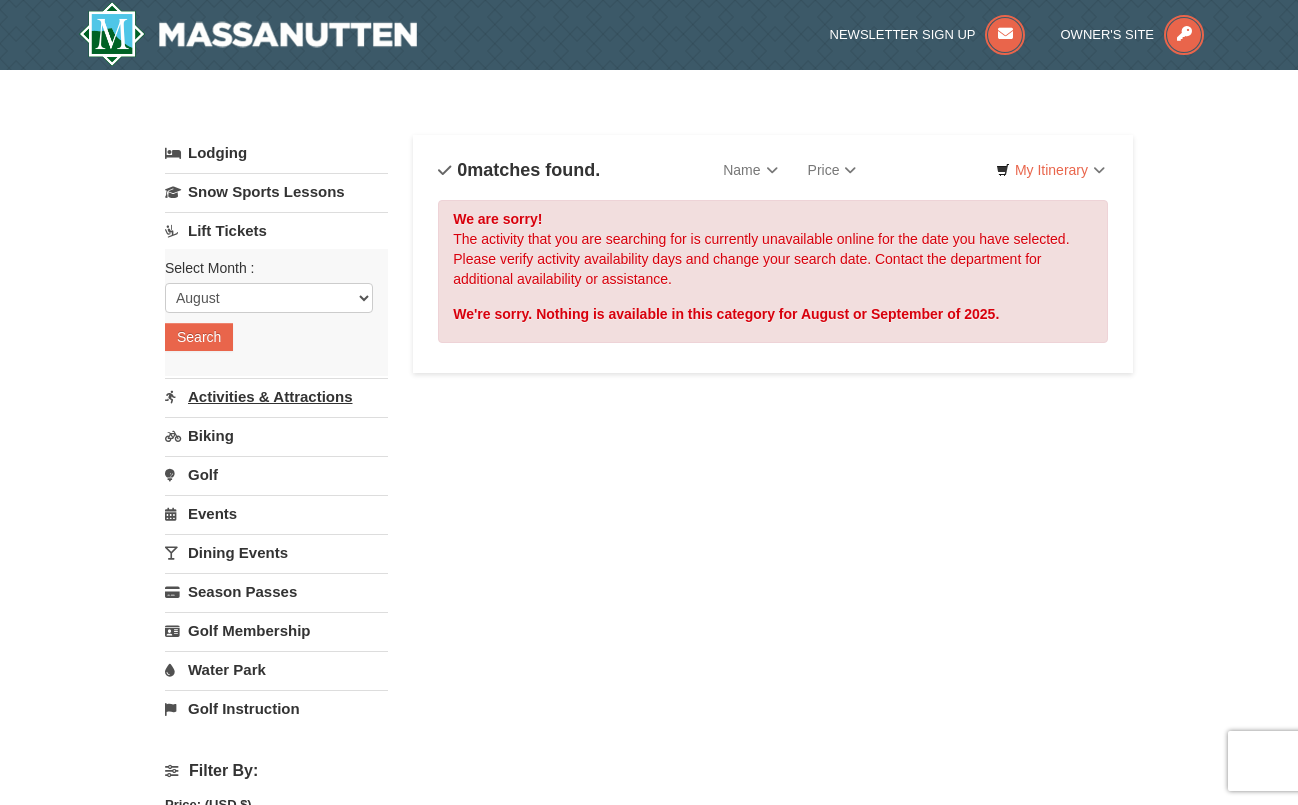click on "Activities & Attractions" at bounding box center [276, 396] 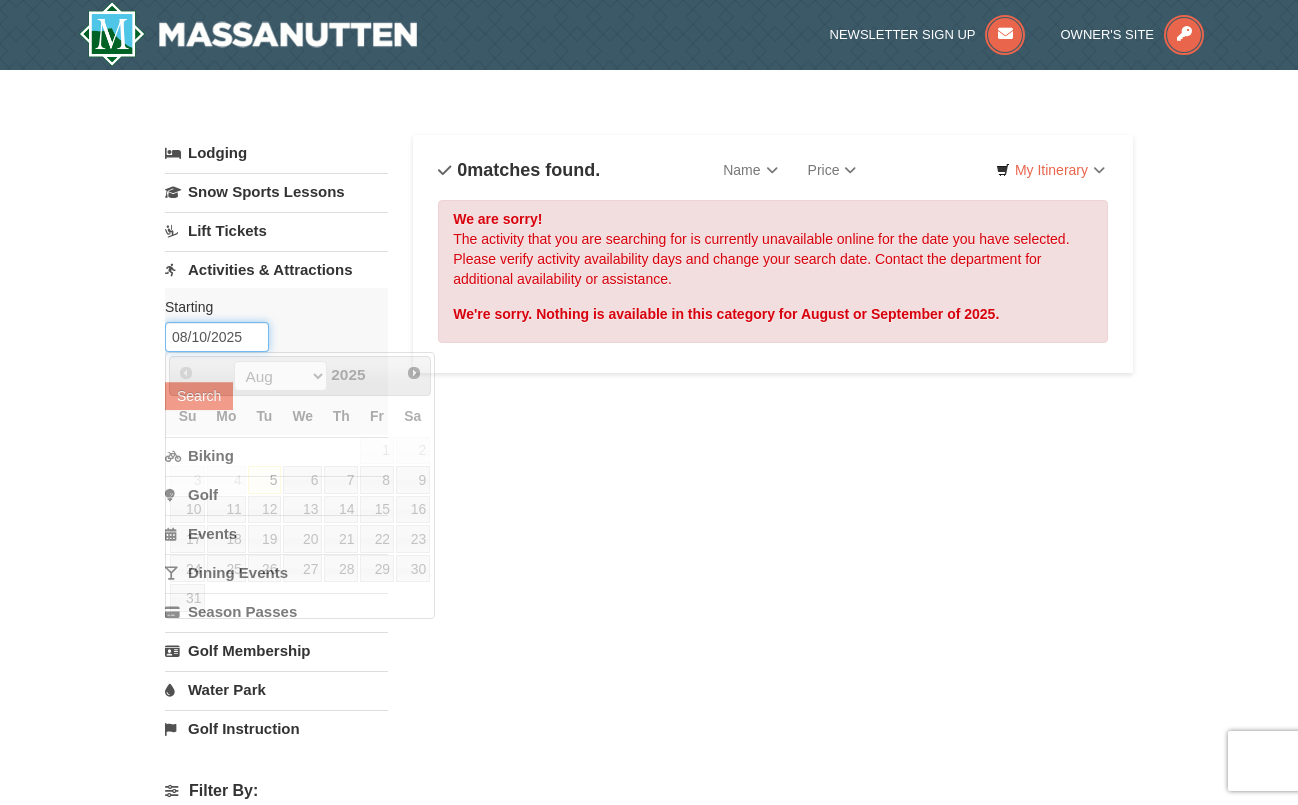 click on "08/10/2025" at bounding box center (217, 337) 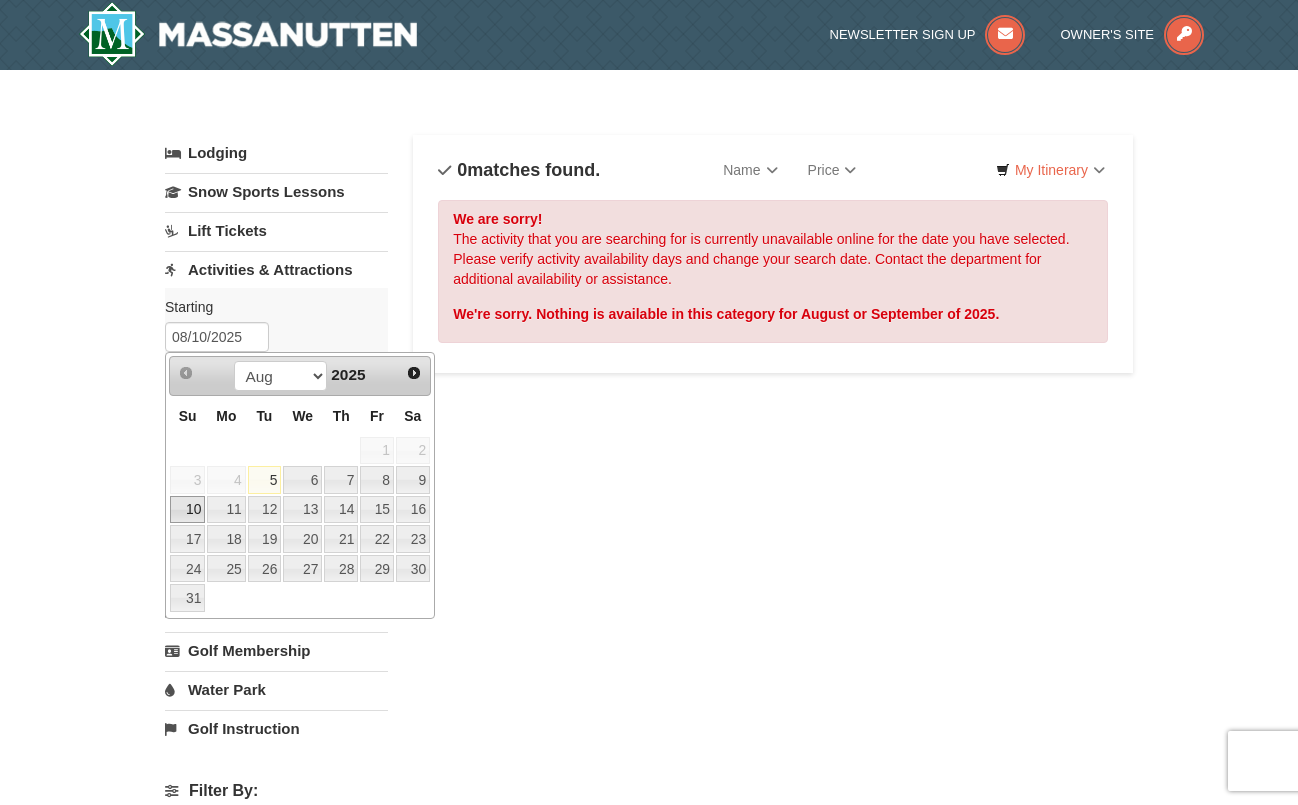 click on "10" at bounding box center [187, 510] 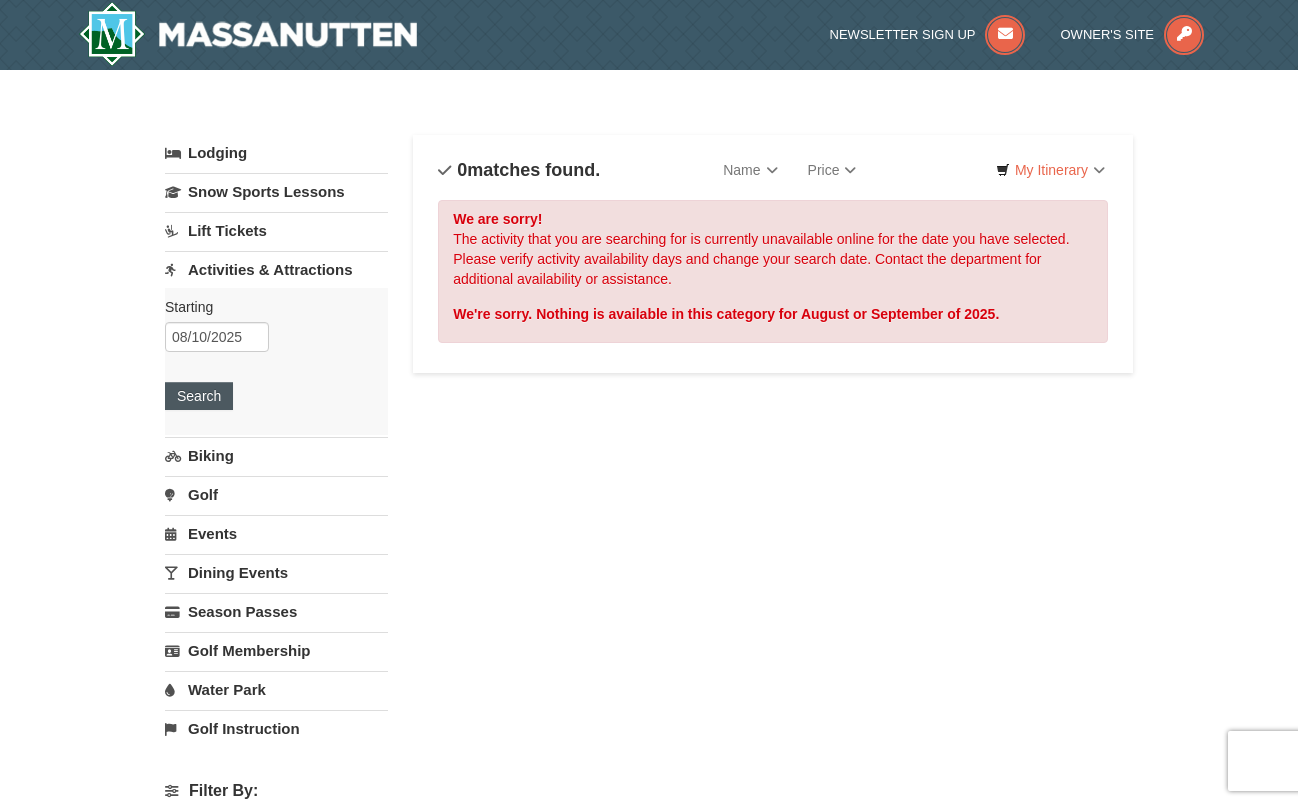 click on "Search" at bounding box center (199, 396) 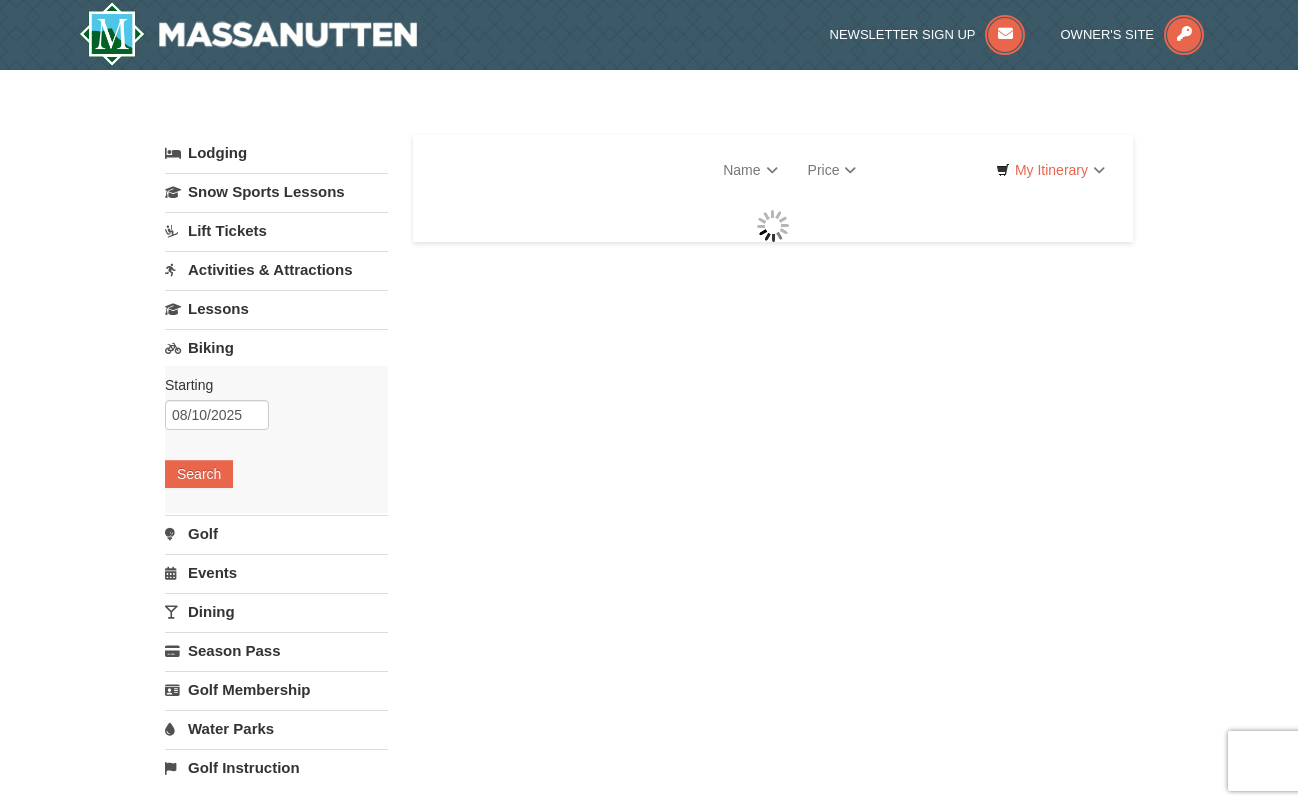 scroll, scrollTop: 0, scrollLeft: 0, axis: both 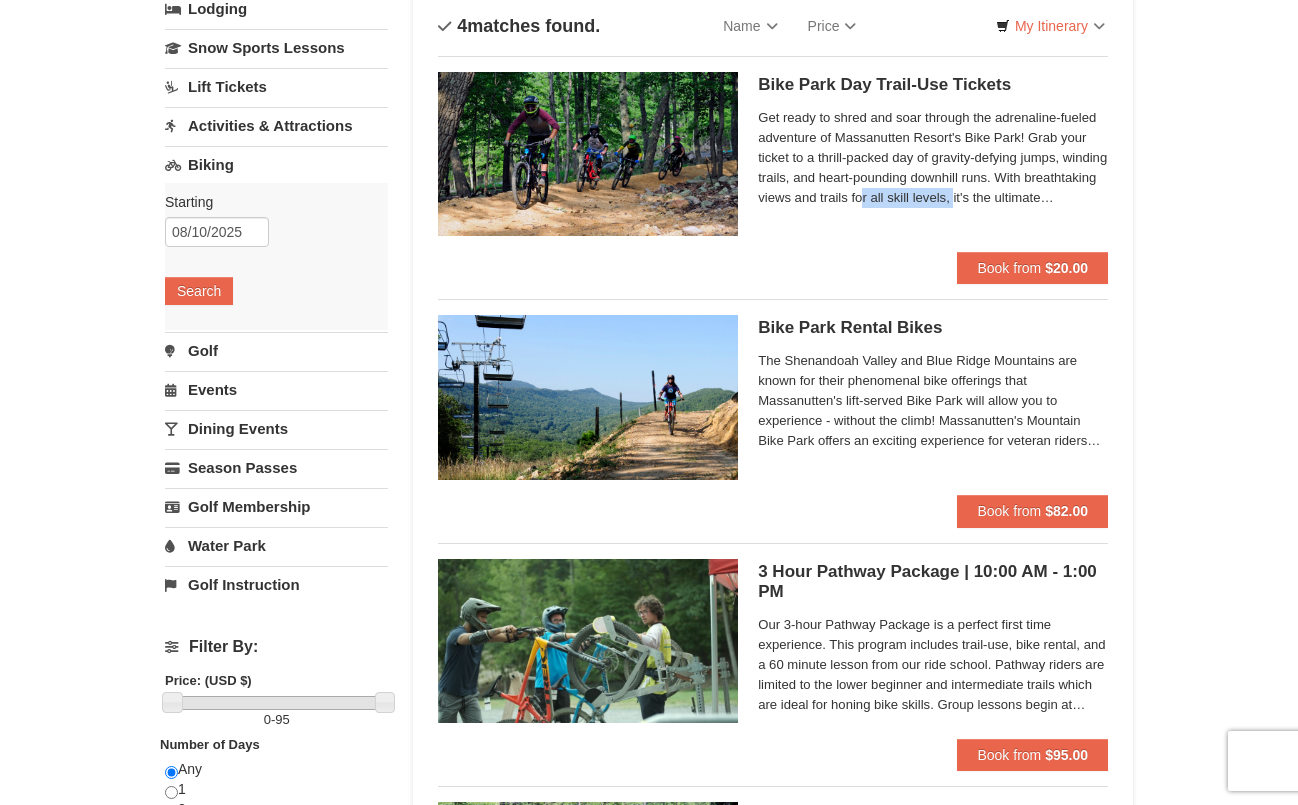 drag, startPoint x: 861, startPoint y: 190, endPoint x: 954, endPoint y: 198, distance: 93.34345 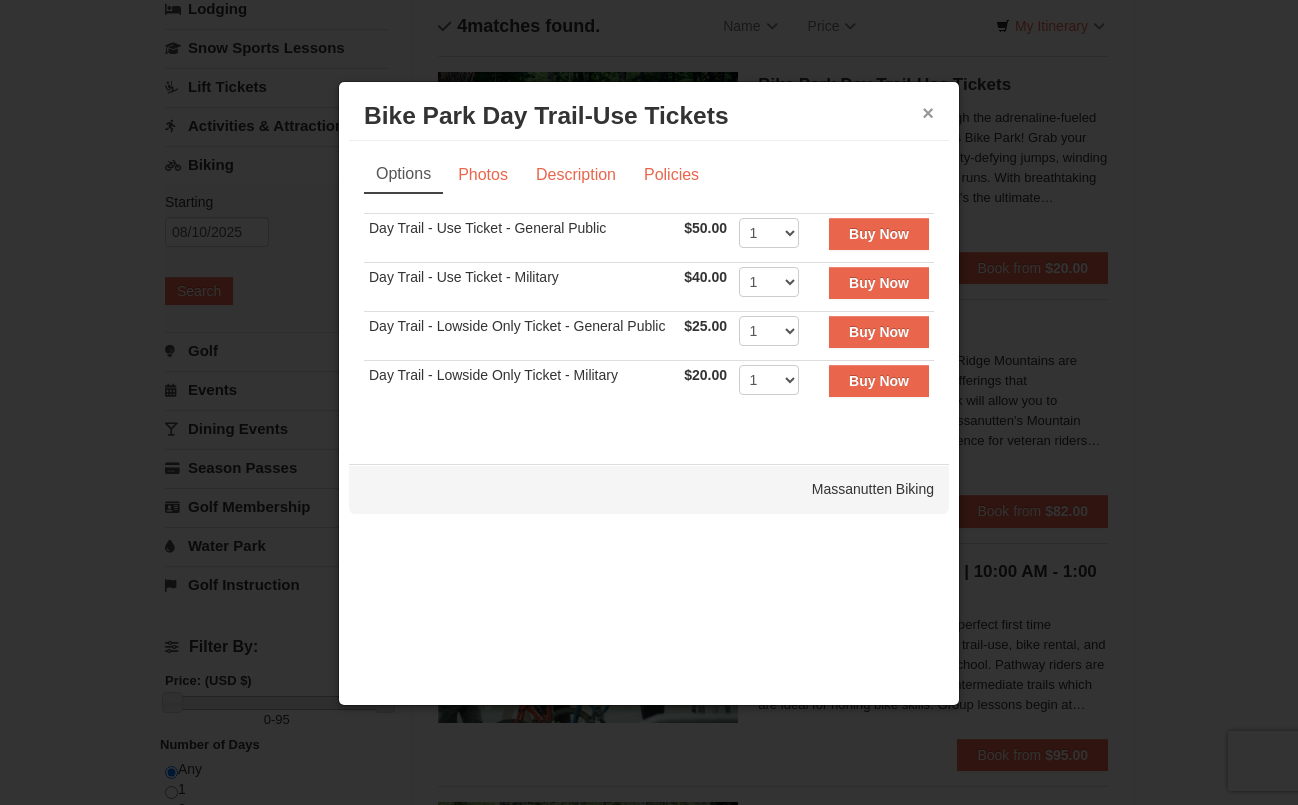 click on "×" at bounding box center (928, 113) 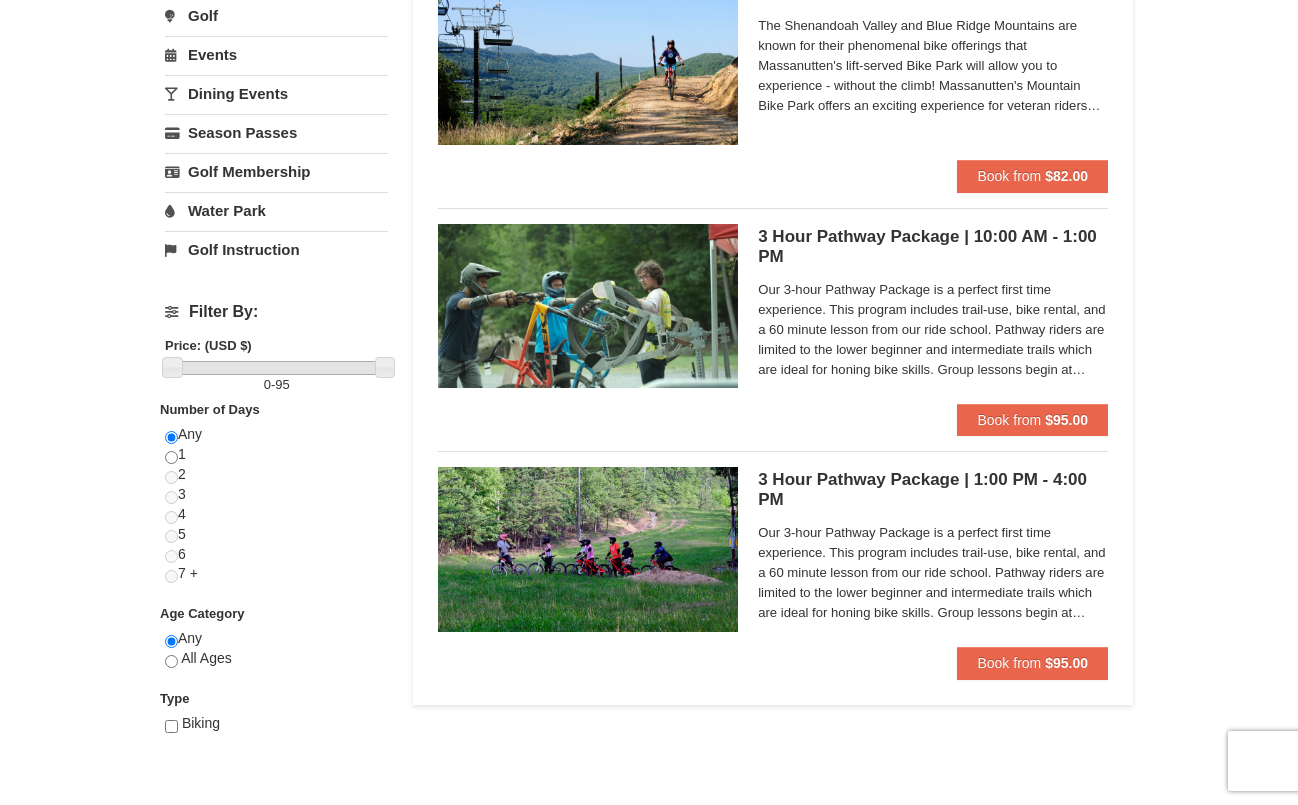 scroll, scrollTop: 477, scrollLeft: 0, axis: vertical 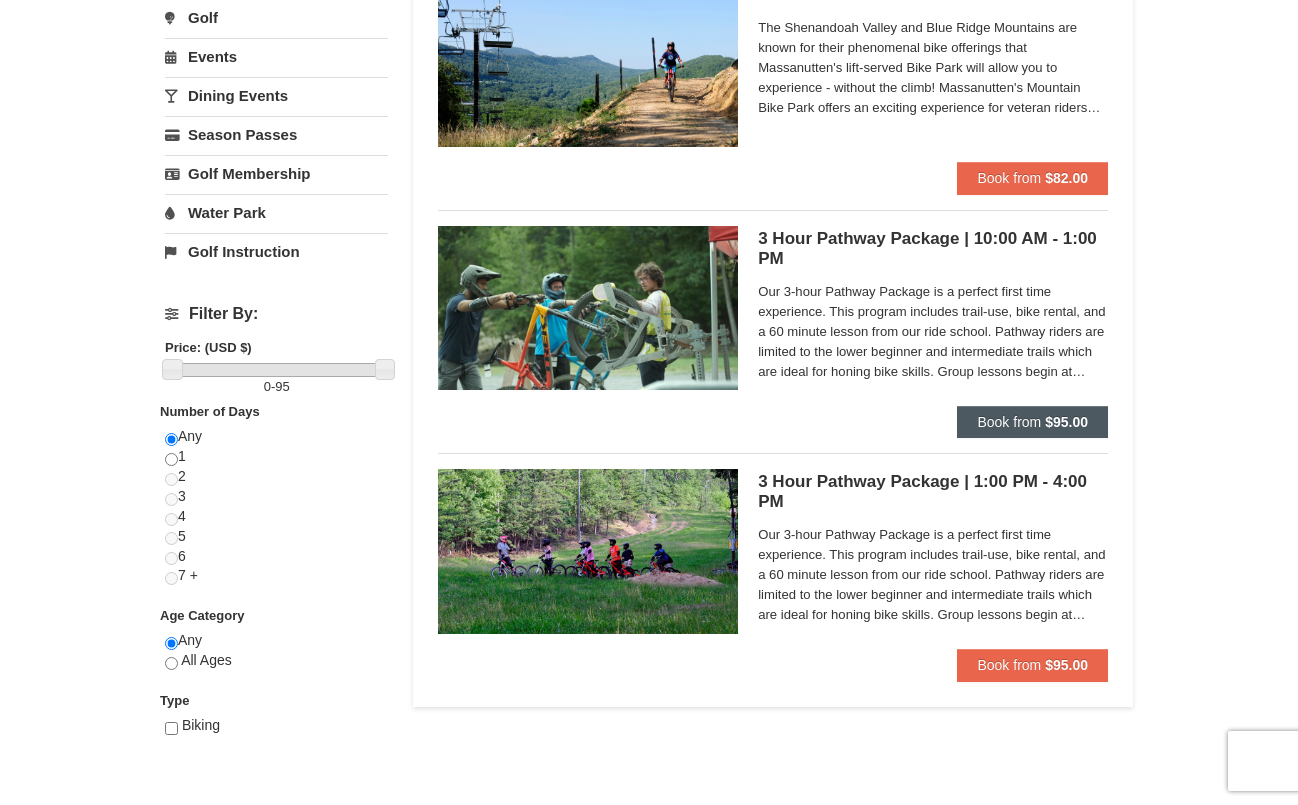 click on "Book from" at bounding box center [1009, 422] 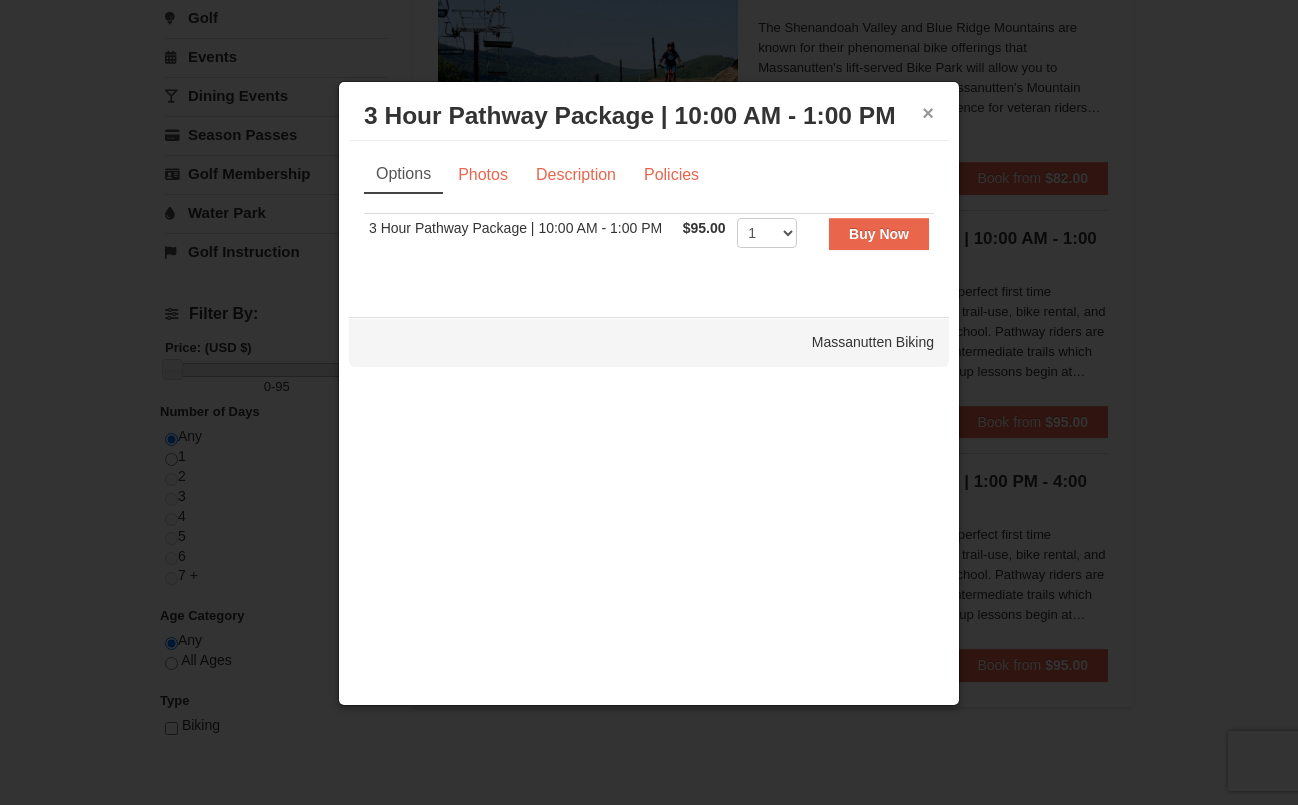 click on "×" at bounding box center (928, 113) 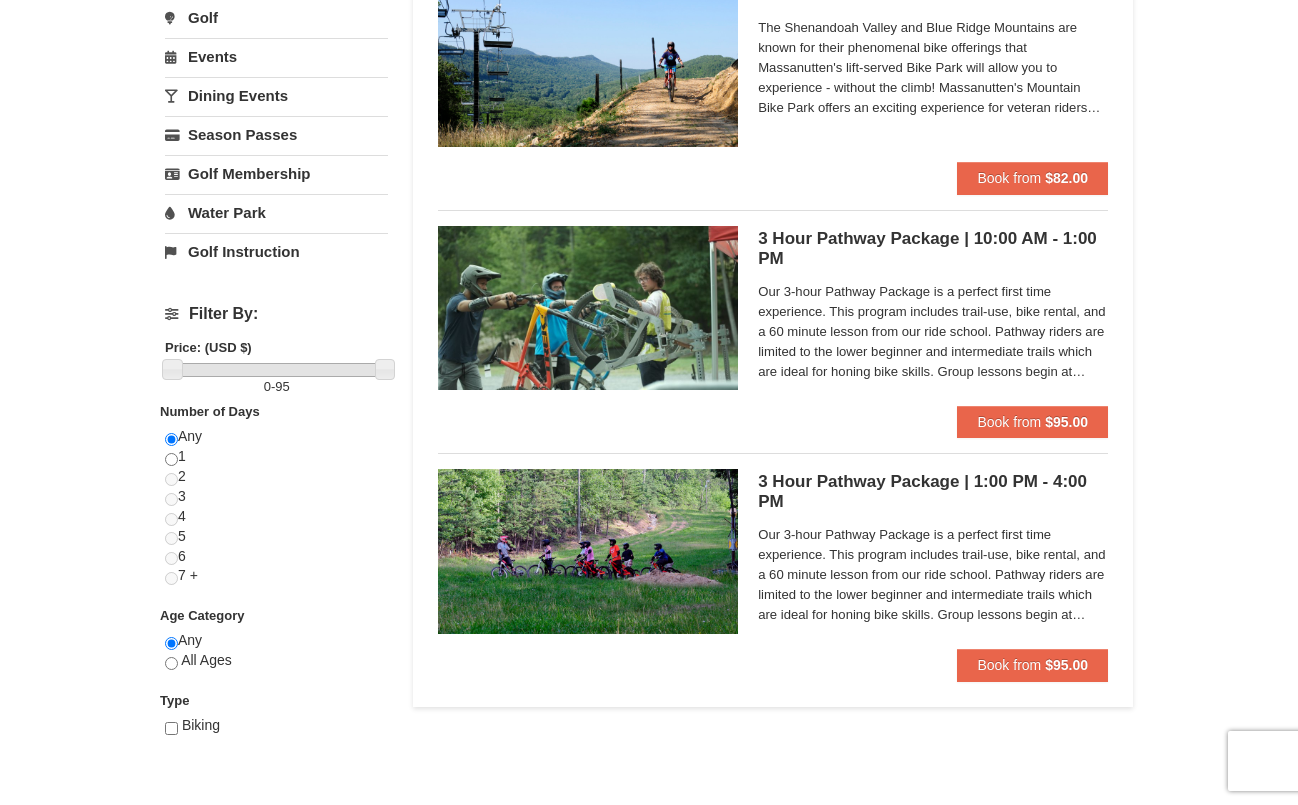 click on "Our 3-hour Pathway Package is a perfect first time experience. This program includes trail-use, bike rental, and a 60 minute lesson from our ride school. Pathway riders are limited to the lower beginner and intermediate trails which are ideal for honing bike skills. Group lessons begin at 10:00 am or 1:00 pm. Please plan to arrive 30 min before | Ages 10+" at bounding box center (933, 332) 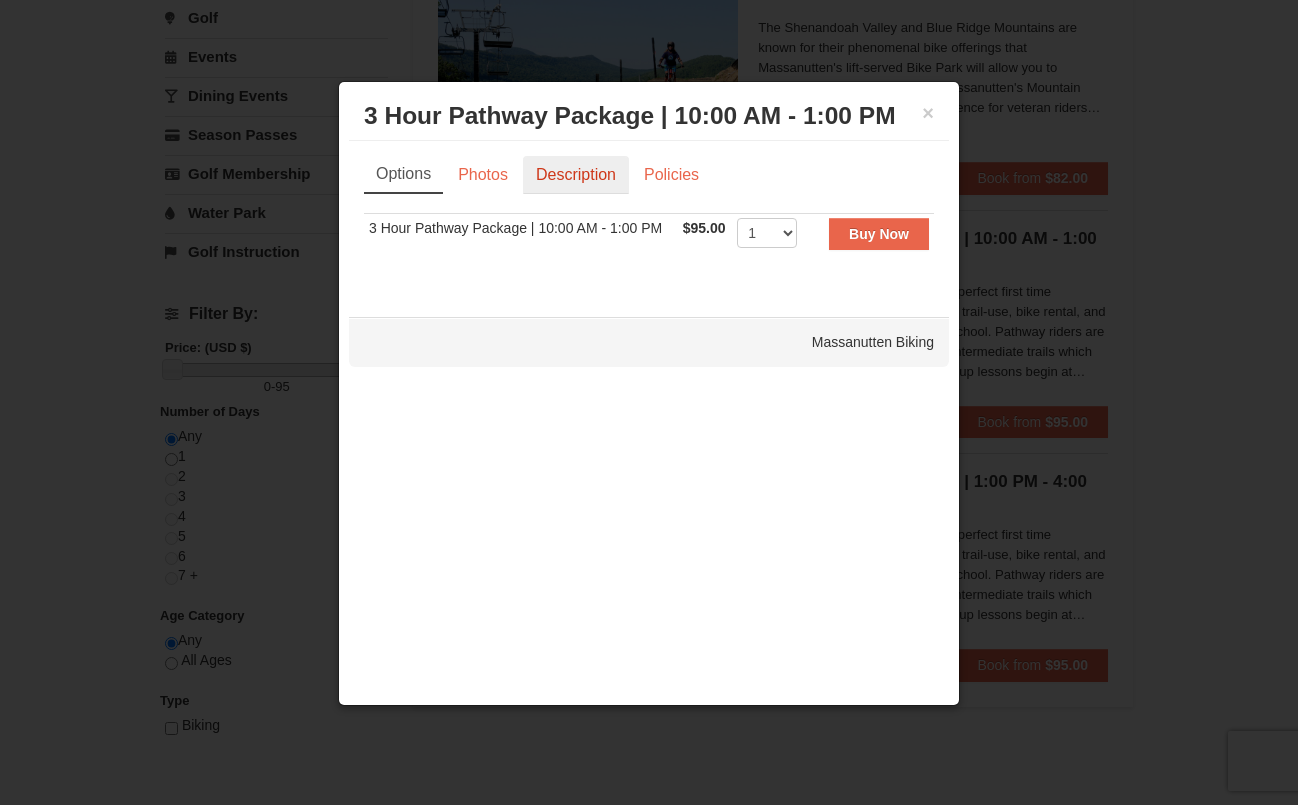 click on "Description" at bounding box center (576, 175) 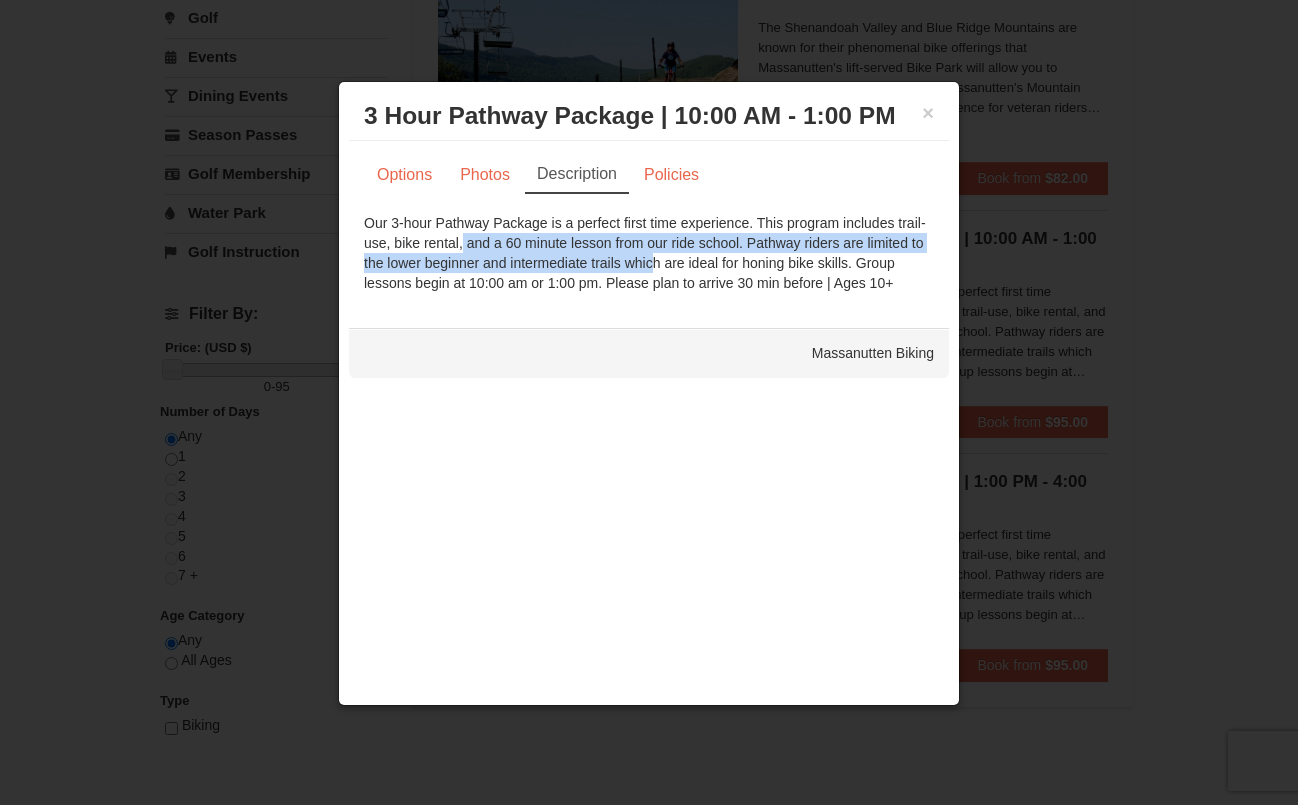 drag, startPoint x: 390, startPoint y: 238, endPoint x: 584, endPoint y: 259, distance: 195.13329 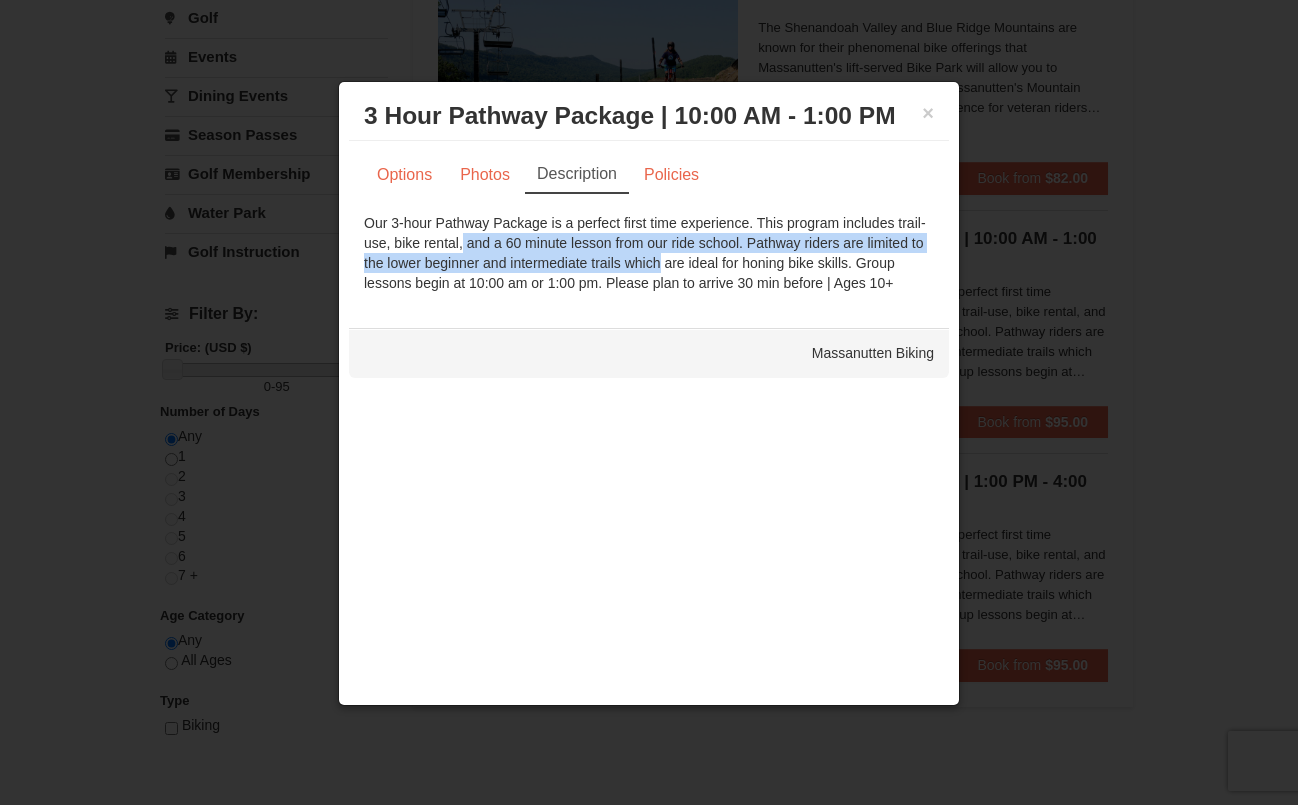 click on "Our 3-hour Pathway Package is a perfect first time experience. This program includes trail-use, bike rental, and a 60 minute lesson from our ride school. Pathway riders are limited to the lower beginner and intermediate trails which are ideal for honing bike skills. Group lessons begin at 10:00 am or 1:00 pm. Please plan to arrive 30 min before | Ages 10+" at bounding box center (649, 253) 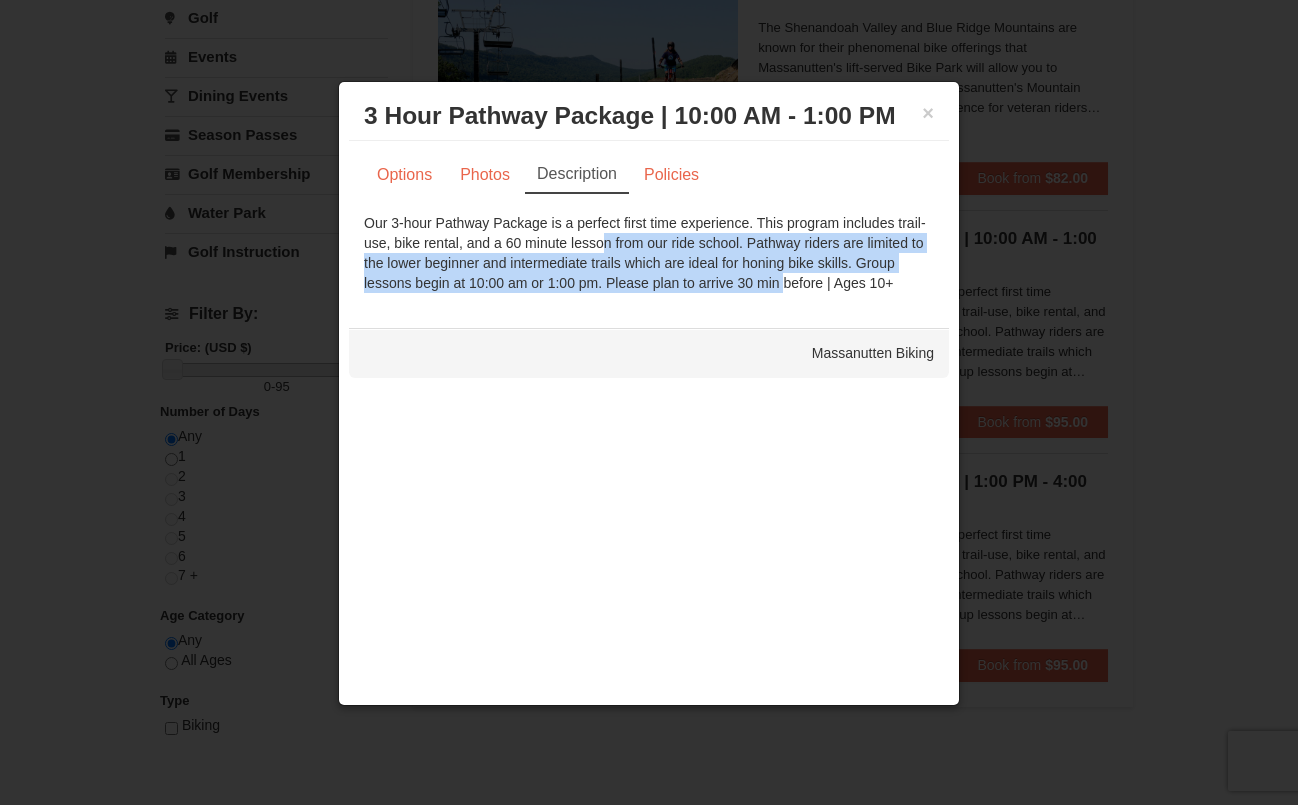 drag, startPoint x: 518, startPoint y: 246, endPoint x: 706, endPoint y: 273, distance: 189.92894 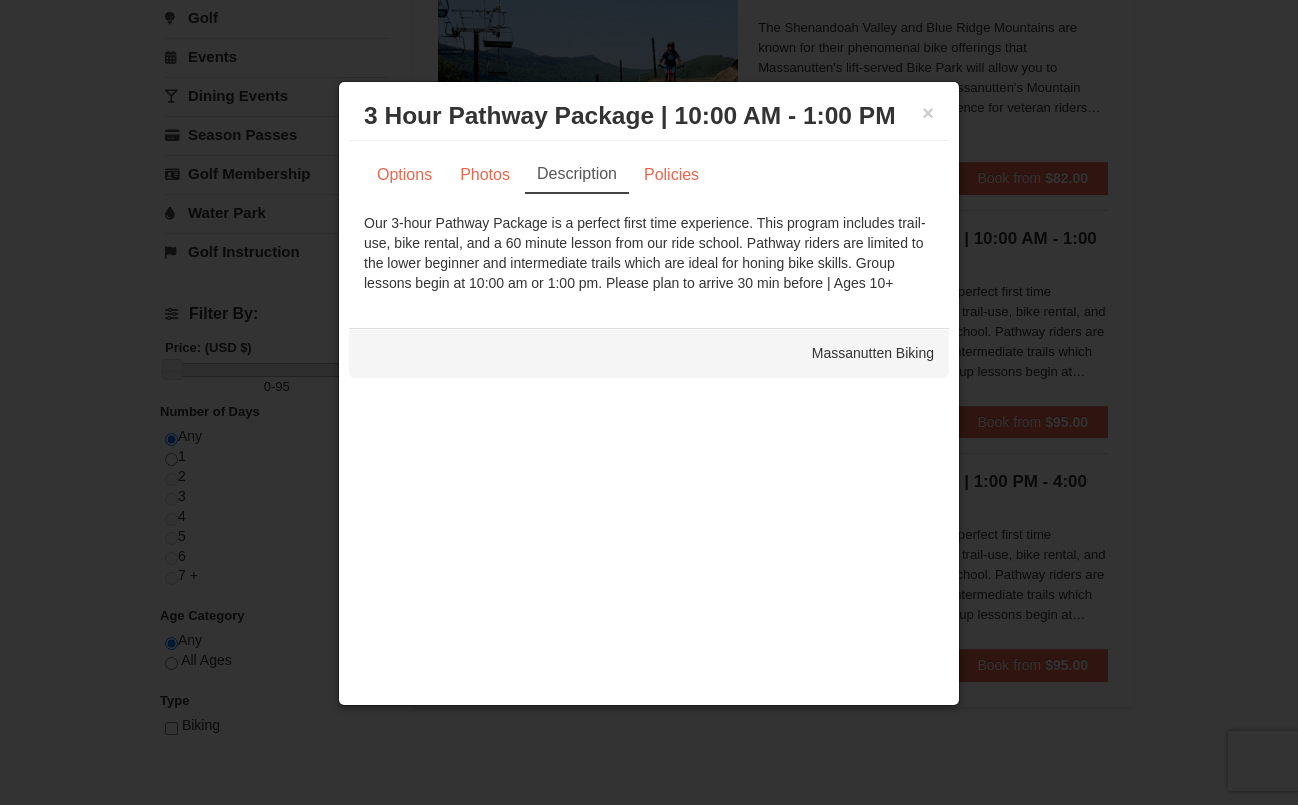 click on "Our 3-hour Pathway Package is a perfect first time experience. This program includes trail-use, bike rental, and a 60 minute lesson from our ride school. Pathway riders are limited to the lower beginner and intermediate trails which are ideal for honing bike skills. Group lessons begin at 10:00 am or 1:00 pm. Please plan to arrive 30 min before | Ages 10+" at bounding box center [649, 253] 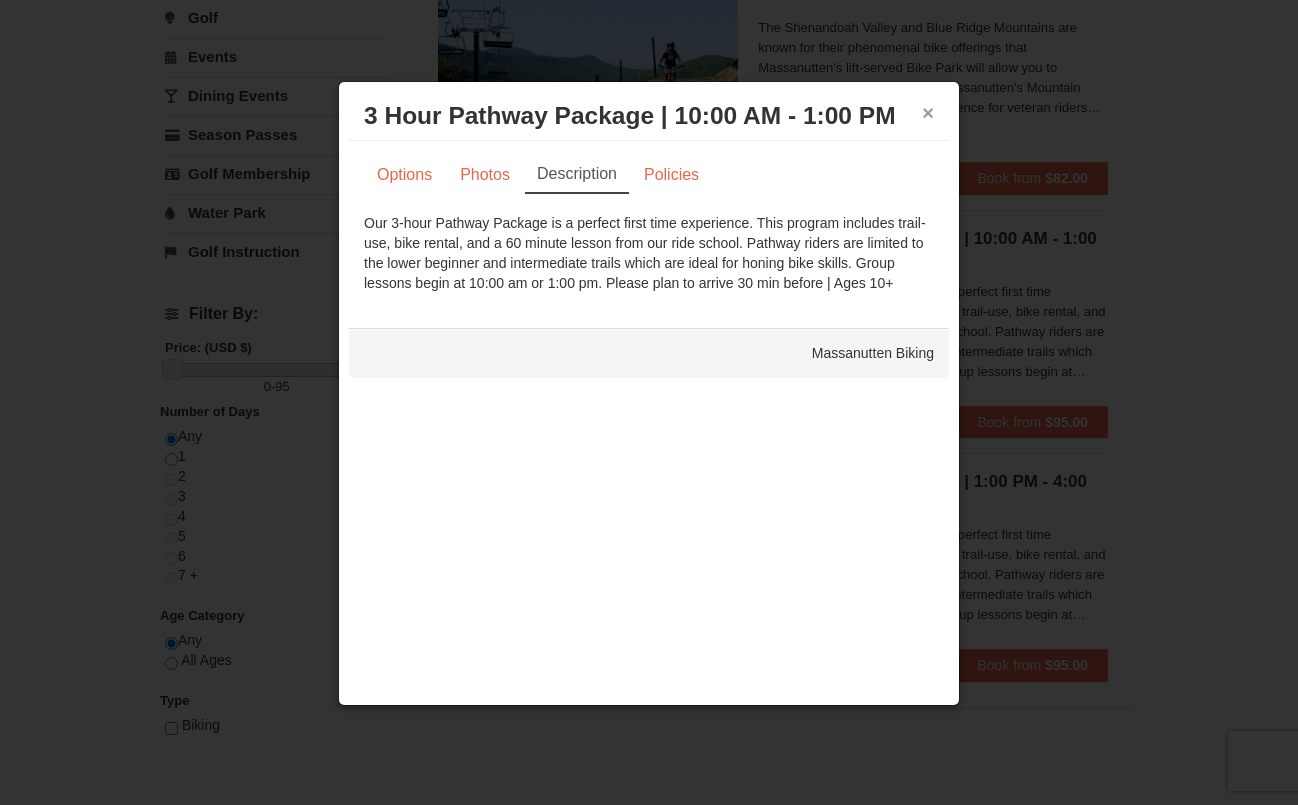 click on "×" at bounding box center (928, 113) 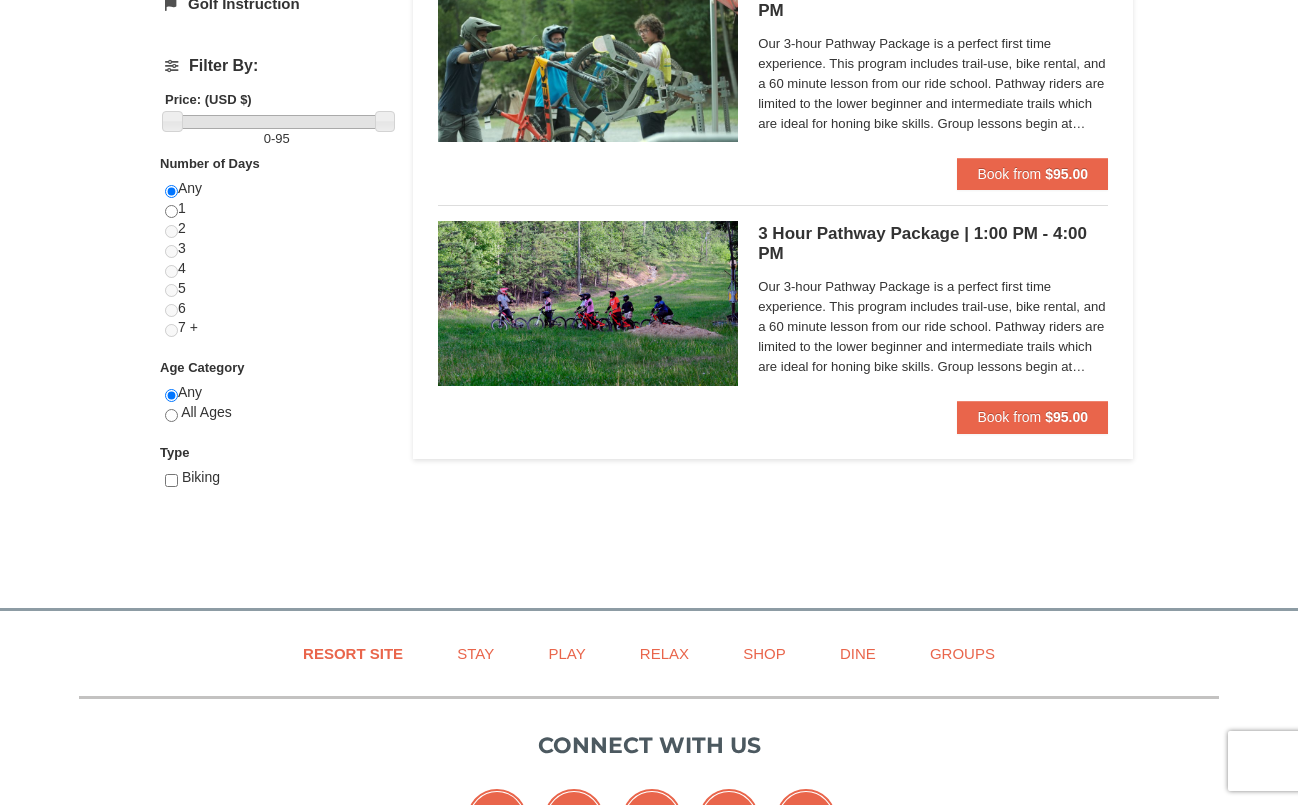 scroll, scrollTop: 723, scrollLeft: 0, axis: vertical 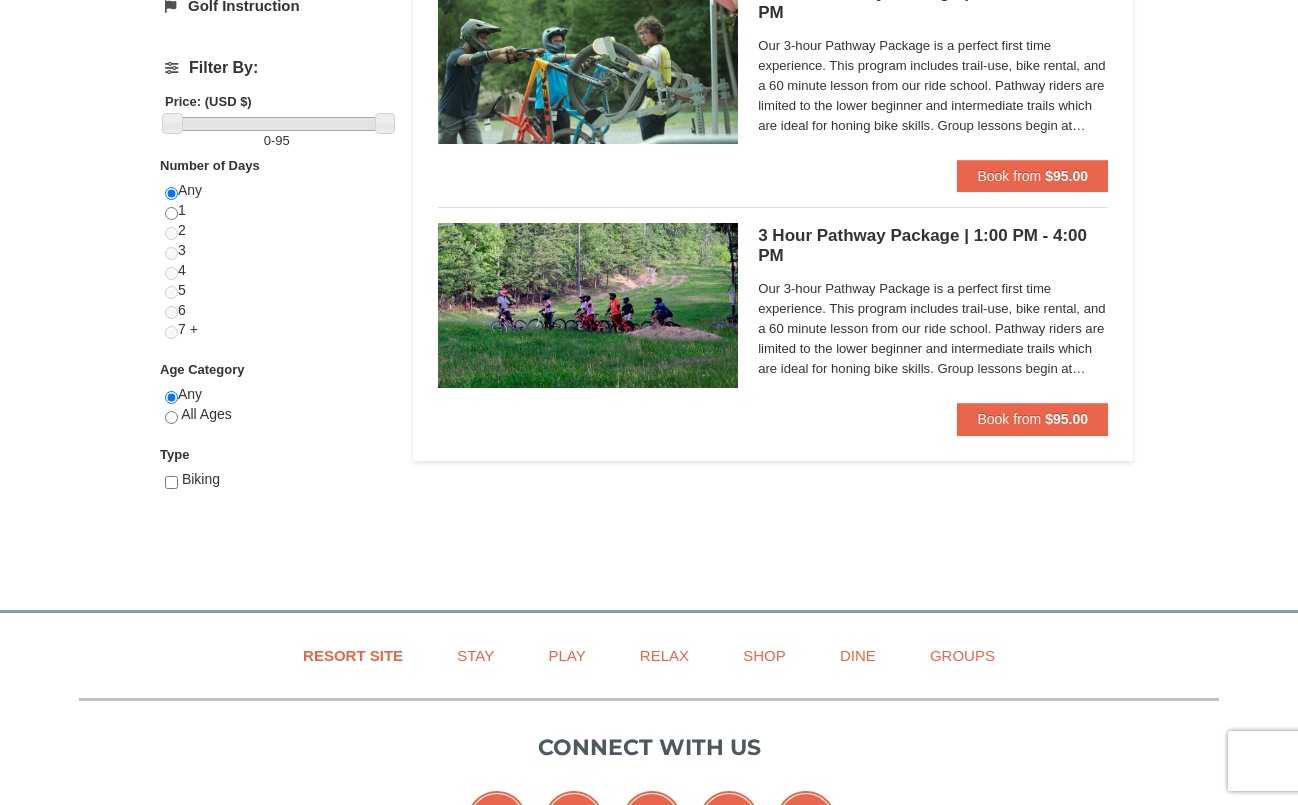 click on "Our 3-hour Pathway Package is a perfect first time experience. This program includes trail-use, bike rental, and a 60 minute lesson from our ride school. Pathway riders are limited to the lower beginner and intermediate trails which are ideal for honing bike skills. Group lessons begin at 10:00 am or 1:00 pm. Please plan to arrive 30 min before | Ages 10+" at bounding box center [933, 329] 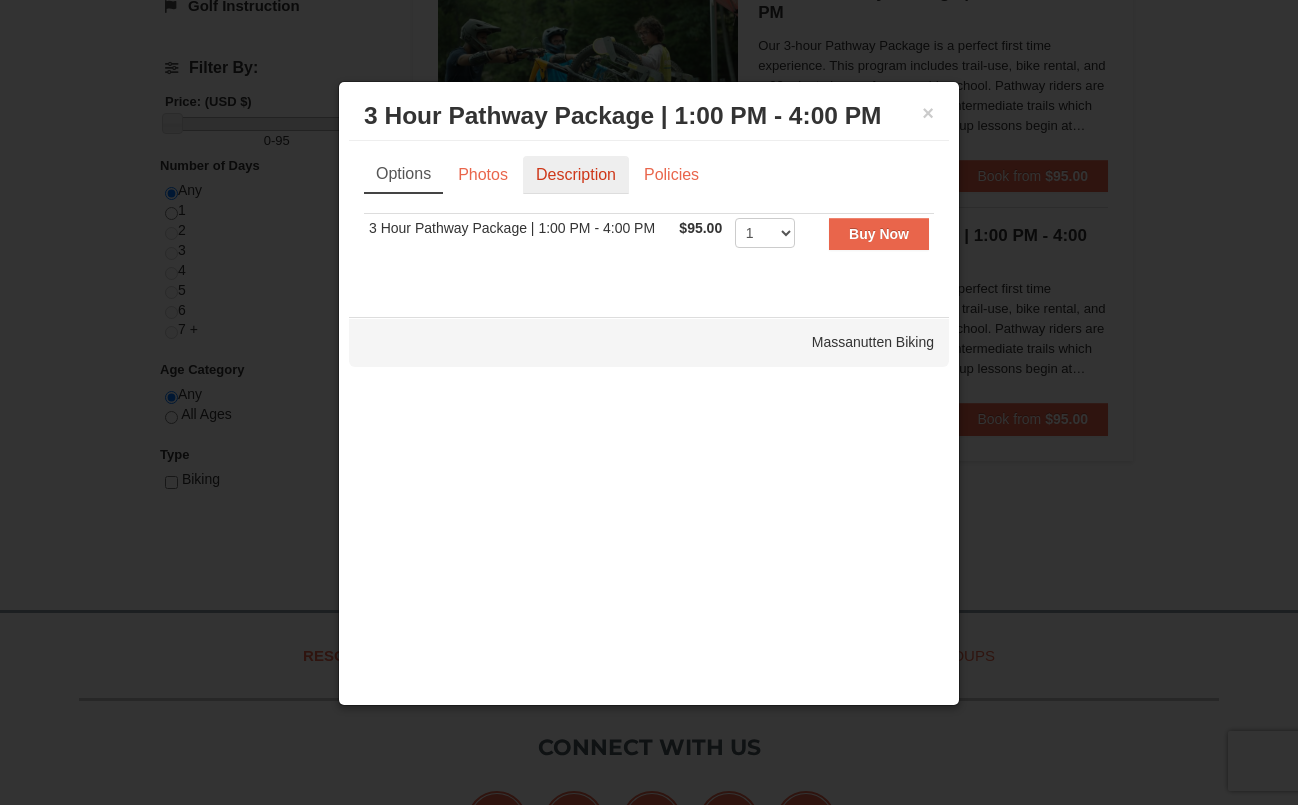 click on "Description" at bounding box center [576, 175] 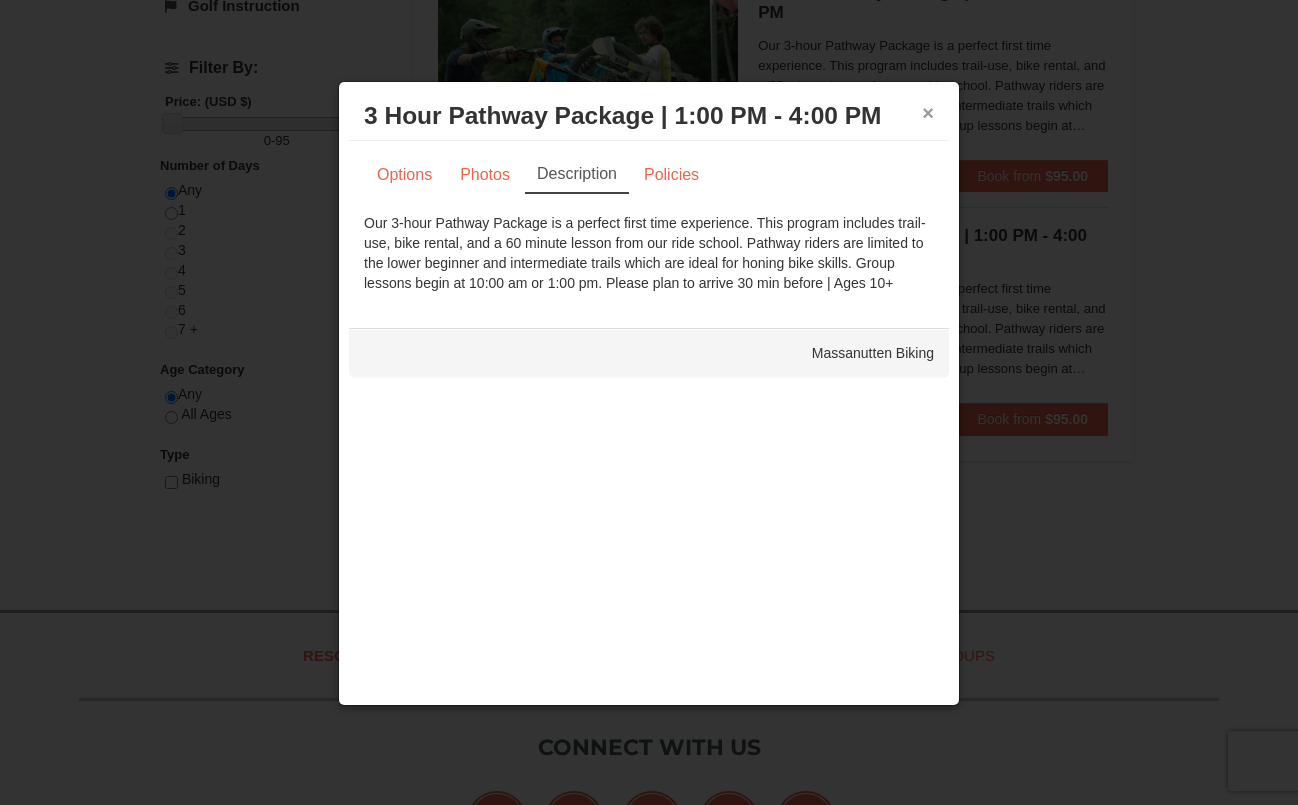 click on "×" at bounding box center (928, 113) 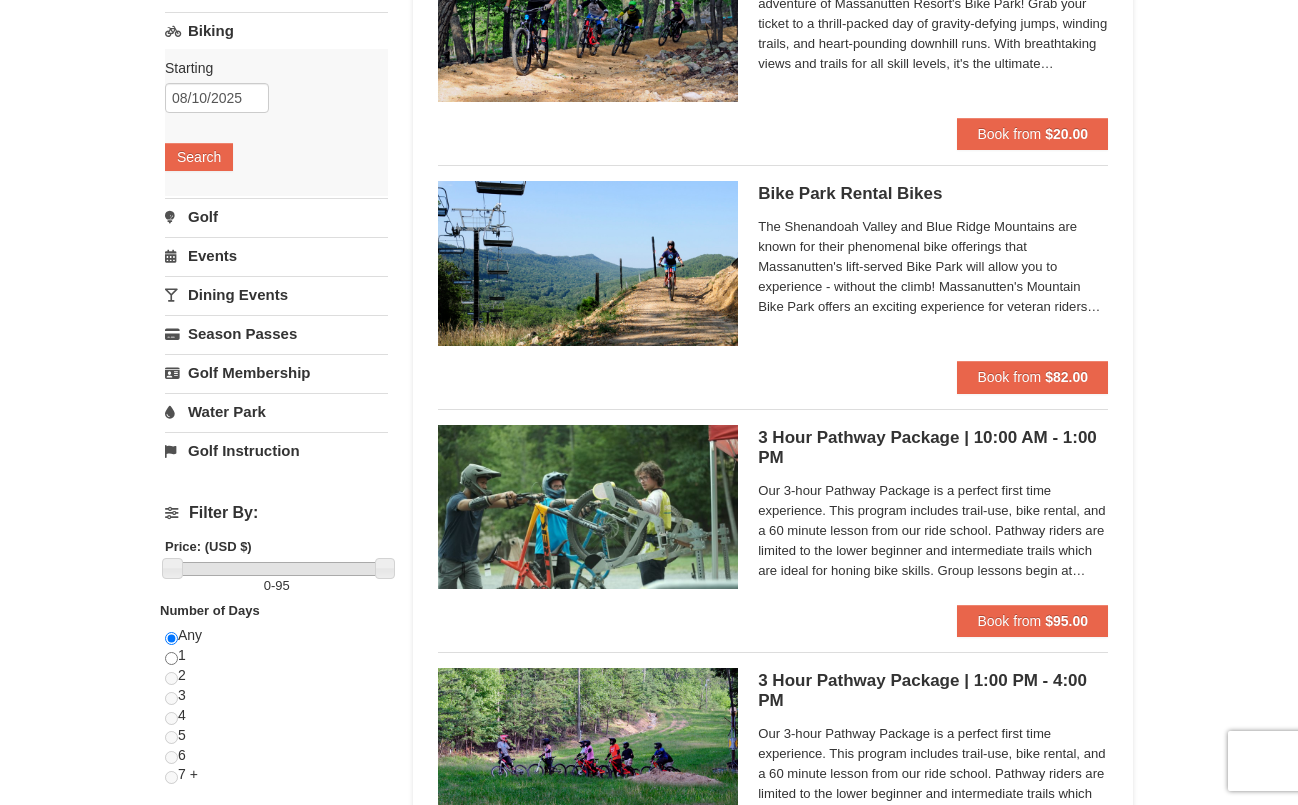 scroll, scrollTop: 278, scrollLeft: 0, axis: vertical 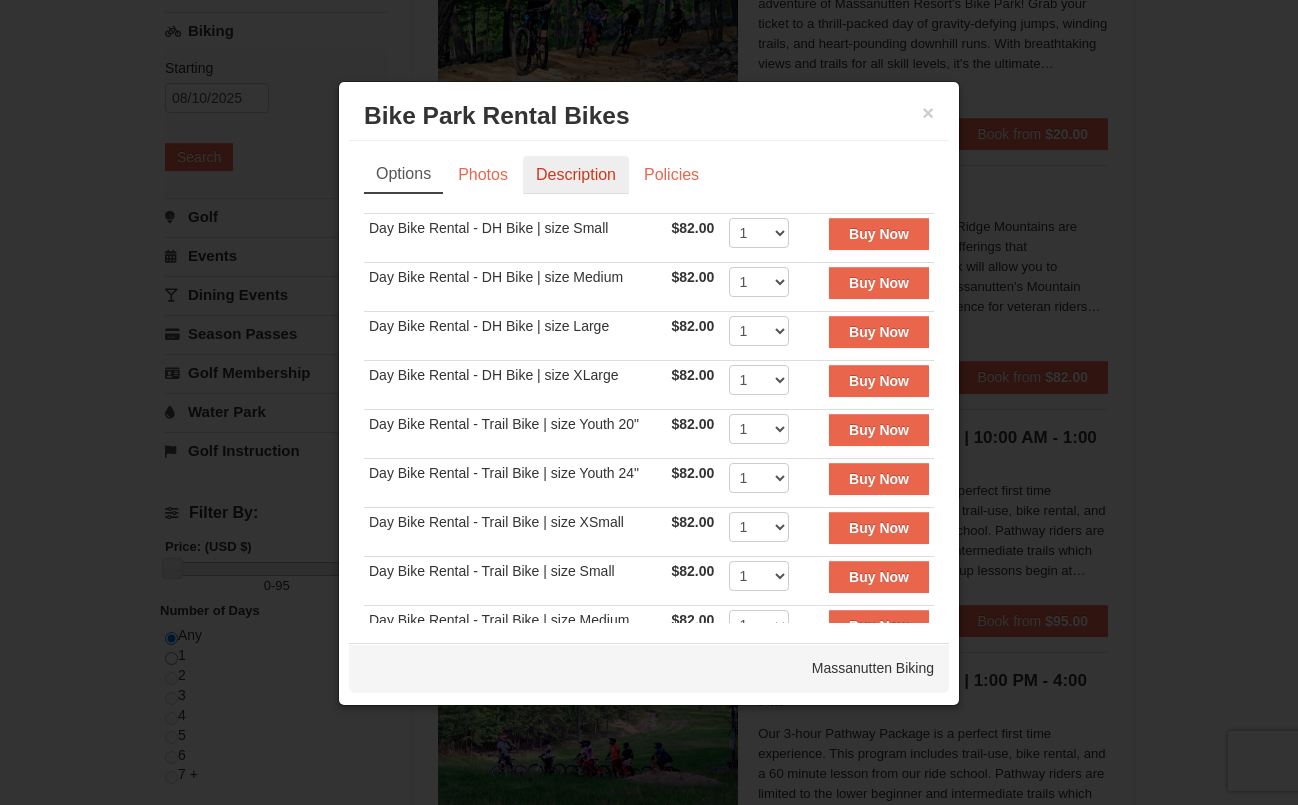 click on "Description" at bounding box center (576, 175) 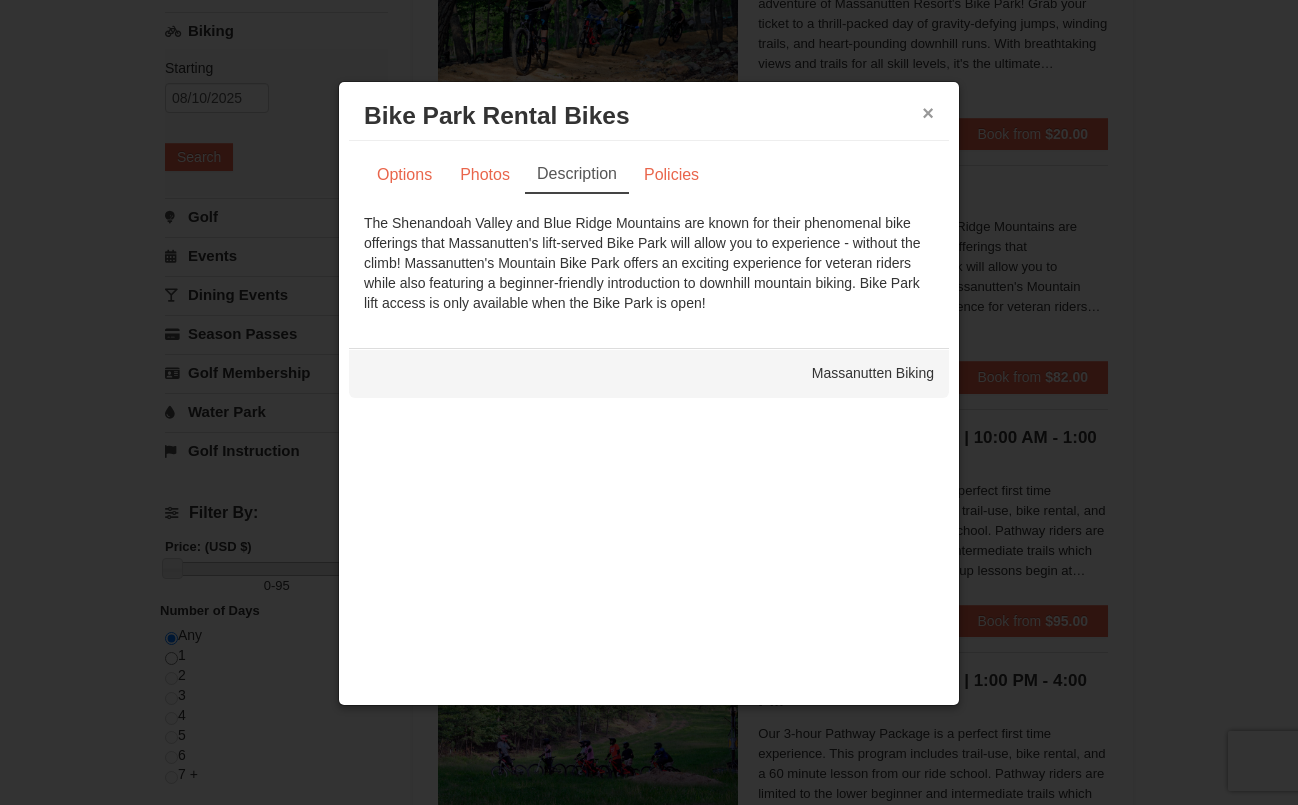 click on "×" at bounding box center [928, 113] 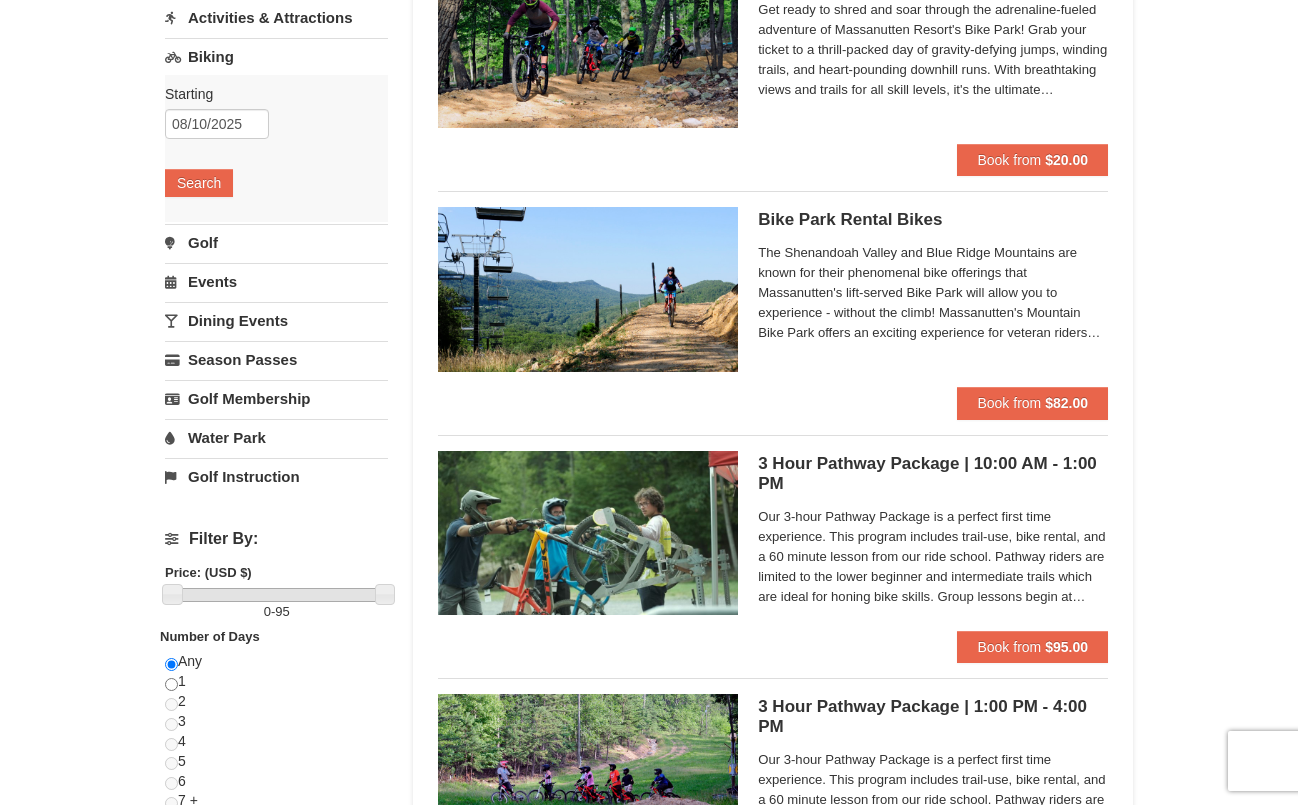 scroll, scrollTop: 252, scrollLeft: 0, axis: vertical 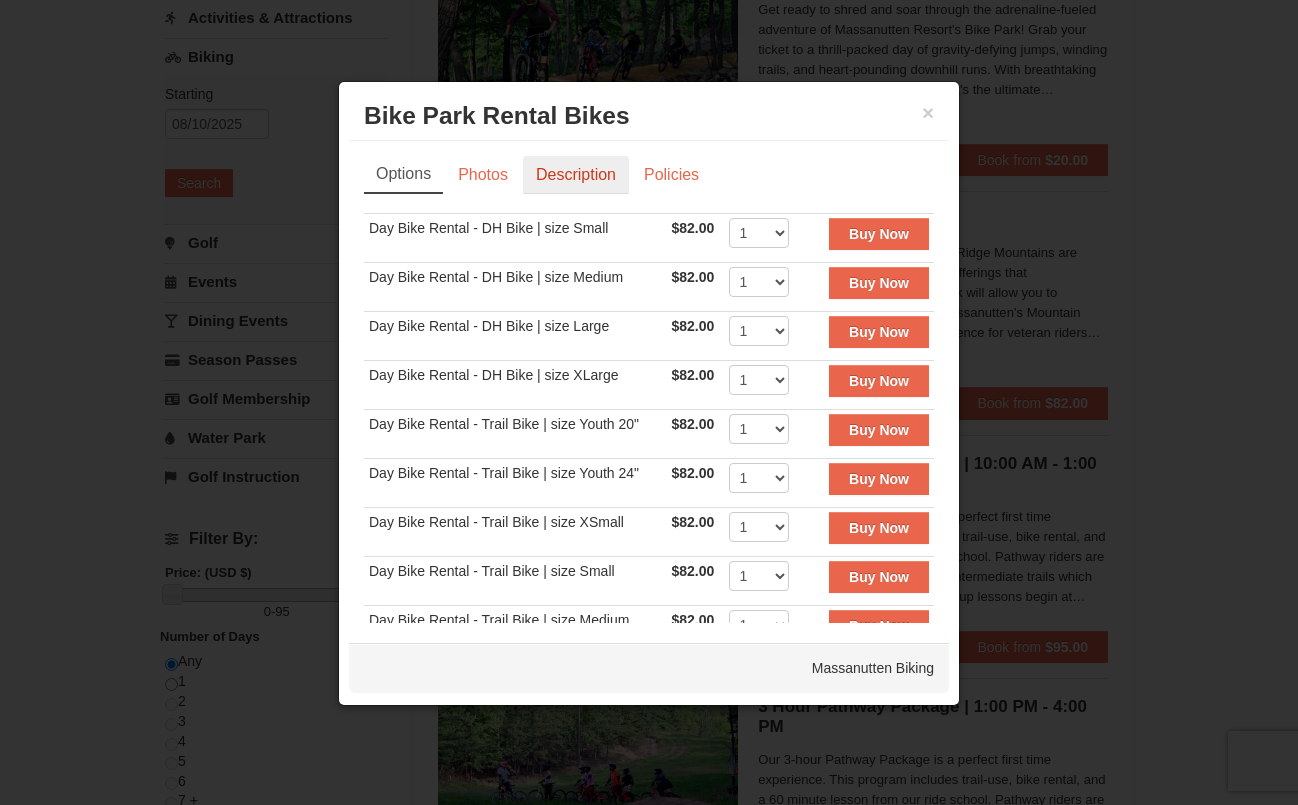 click on "Description" at bounding box center [576, 175] 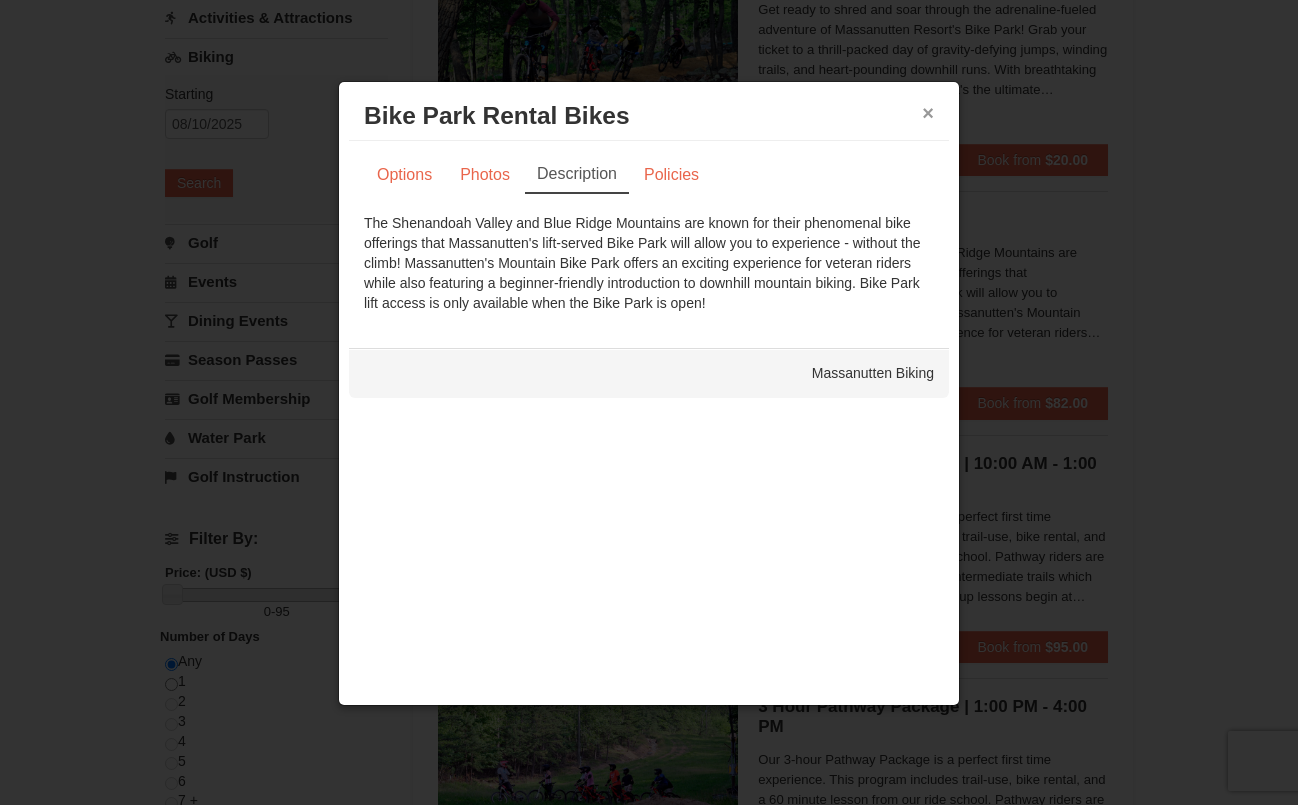 click on "×" at bounding box center [928, 113] 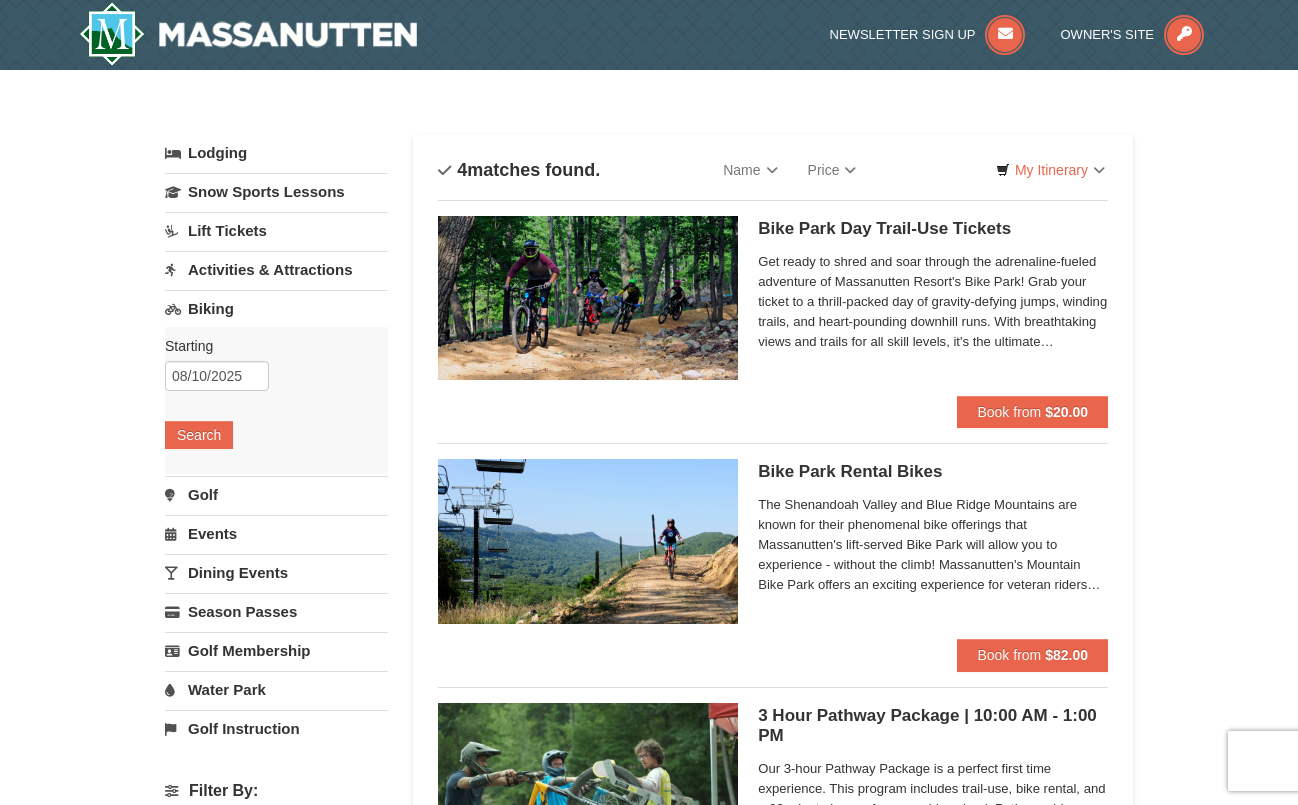 scroll, scrollTop: 0, scrollLeft: 0, axis: both 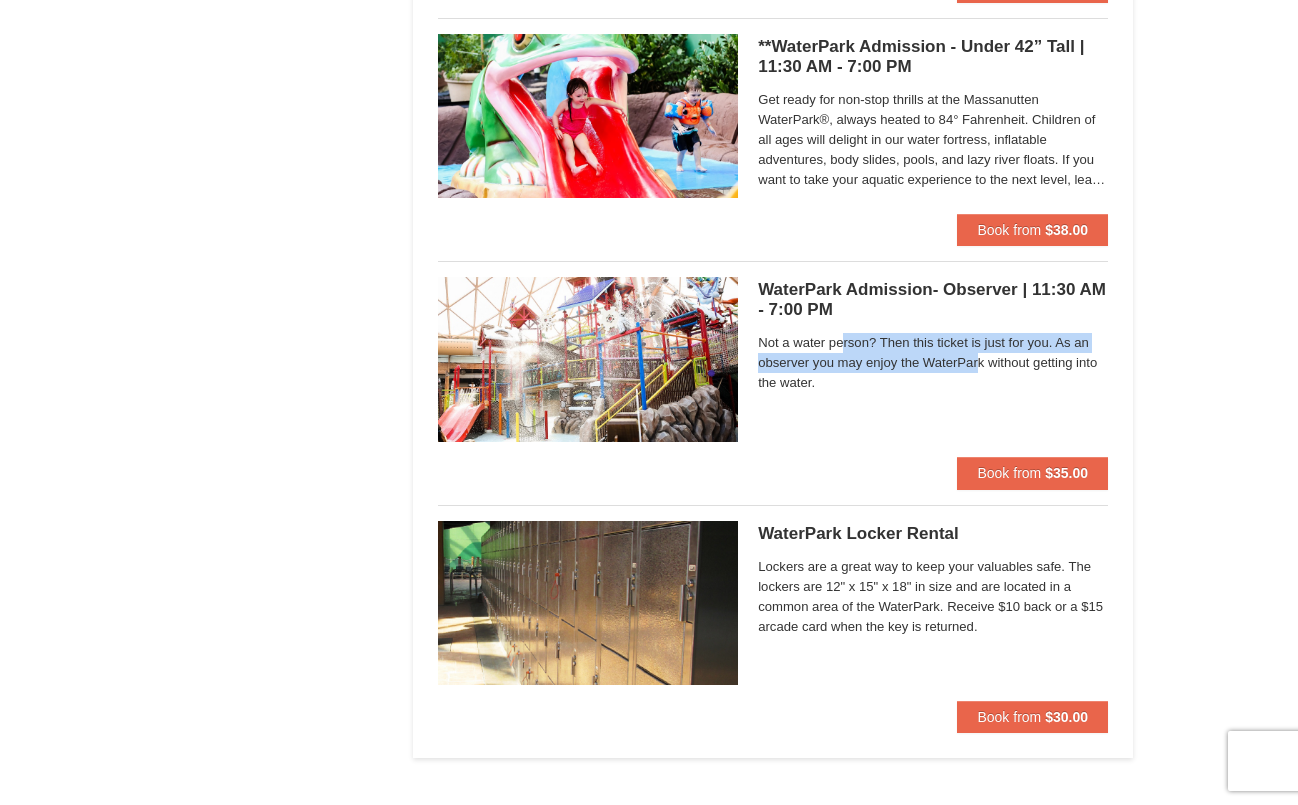 drag, startPoint x: 844, startPoint y: 338, endPoint x: 976, endPoint y: 353, distance: 132.84953 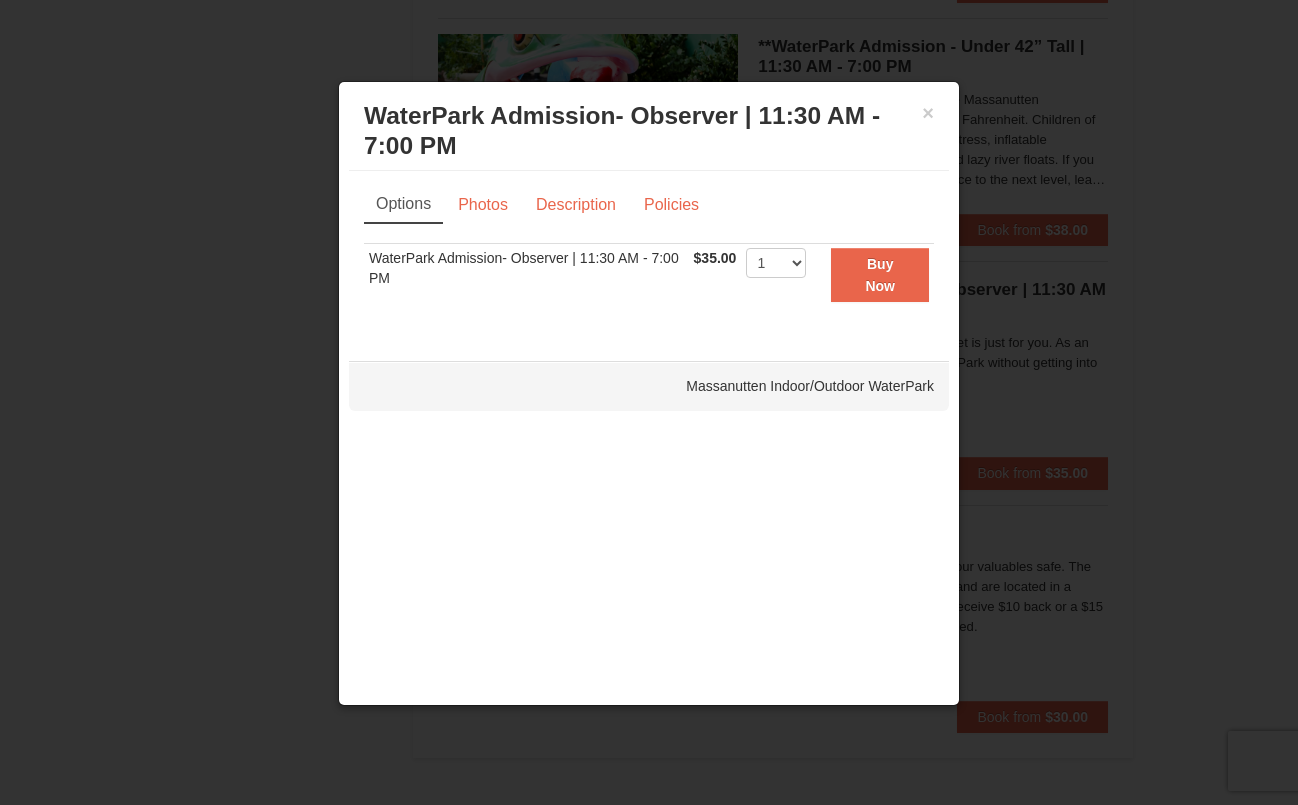 click at bounding box center (649, 402) 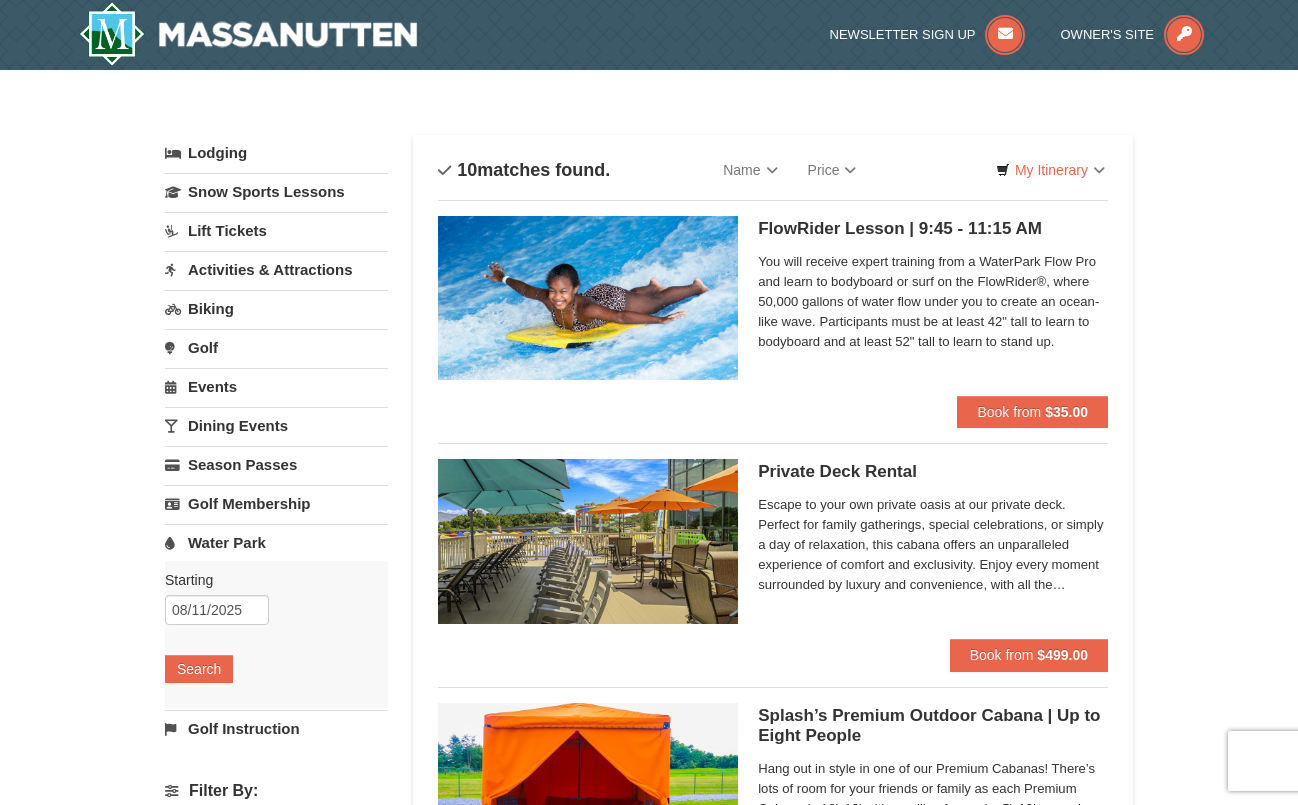scroll, scrollTop: 0, scrollLeft: 0, axis: both 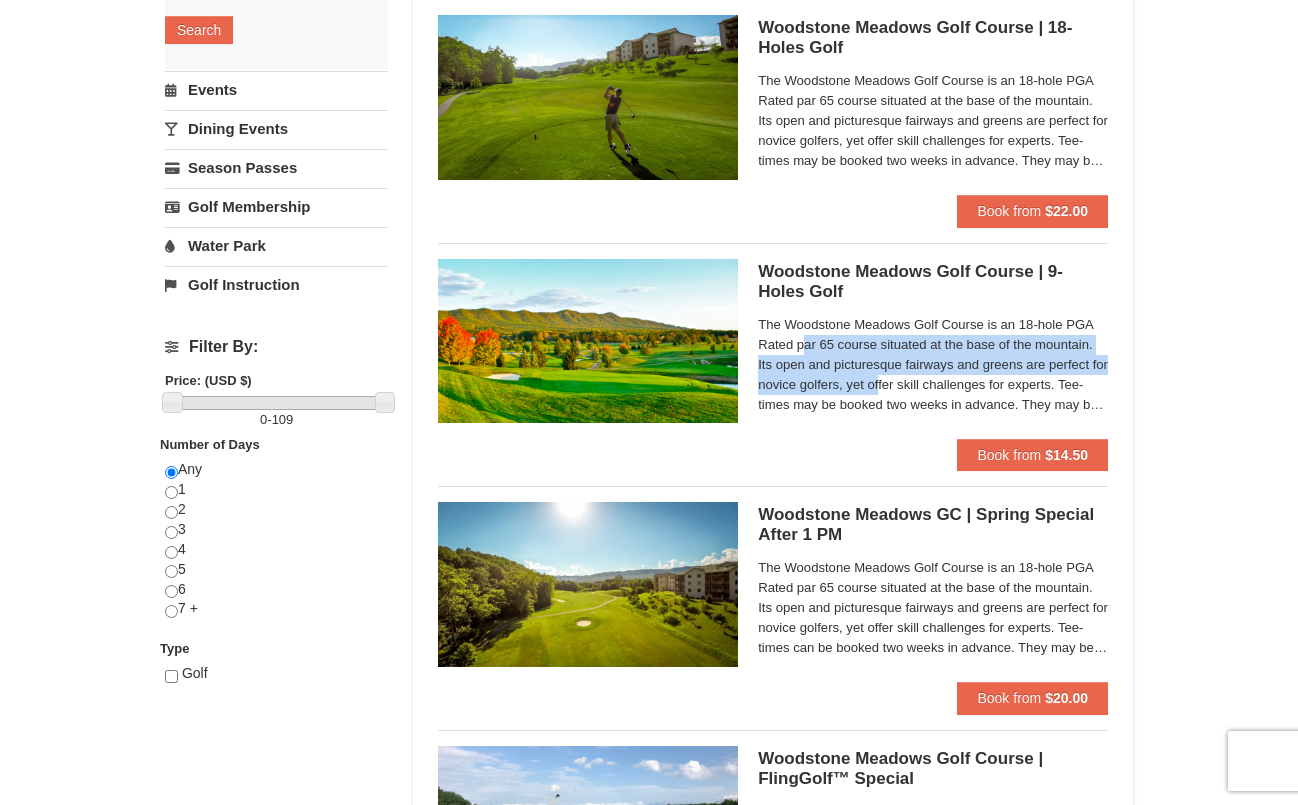 drag, startPoint x: 805, startPoint y: 332, endPoint x: 897, endPoint y: 378, distance: 102.85912 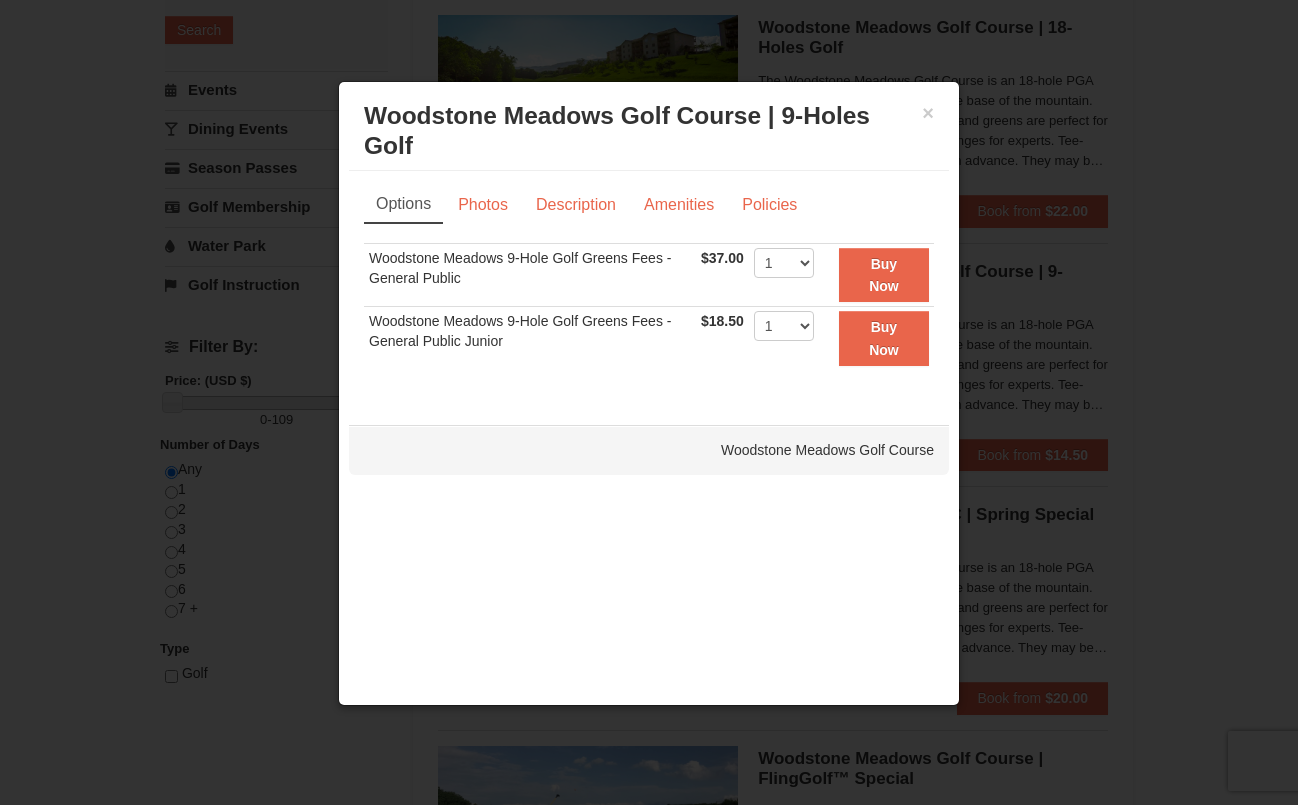 click on "Sorry, no matches found.
Please remove some filters, or change your dates to find available options.
Woodstone Meadows 9-Hole Golf Greens Fees - General Public
$37.00
Includes all fees. Tax excluded.
1
2
3
4
Buy Now $18.50
1 2 3 4" at bounding box center (649, 317) 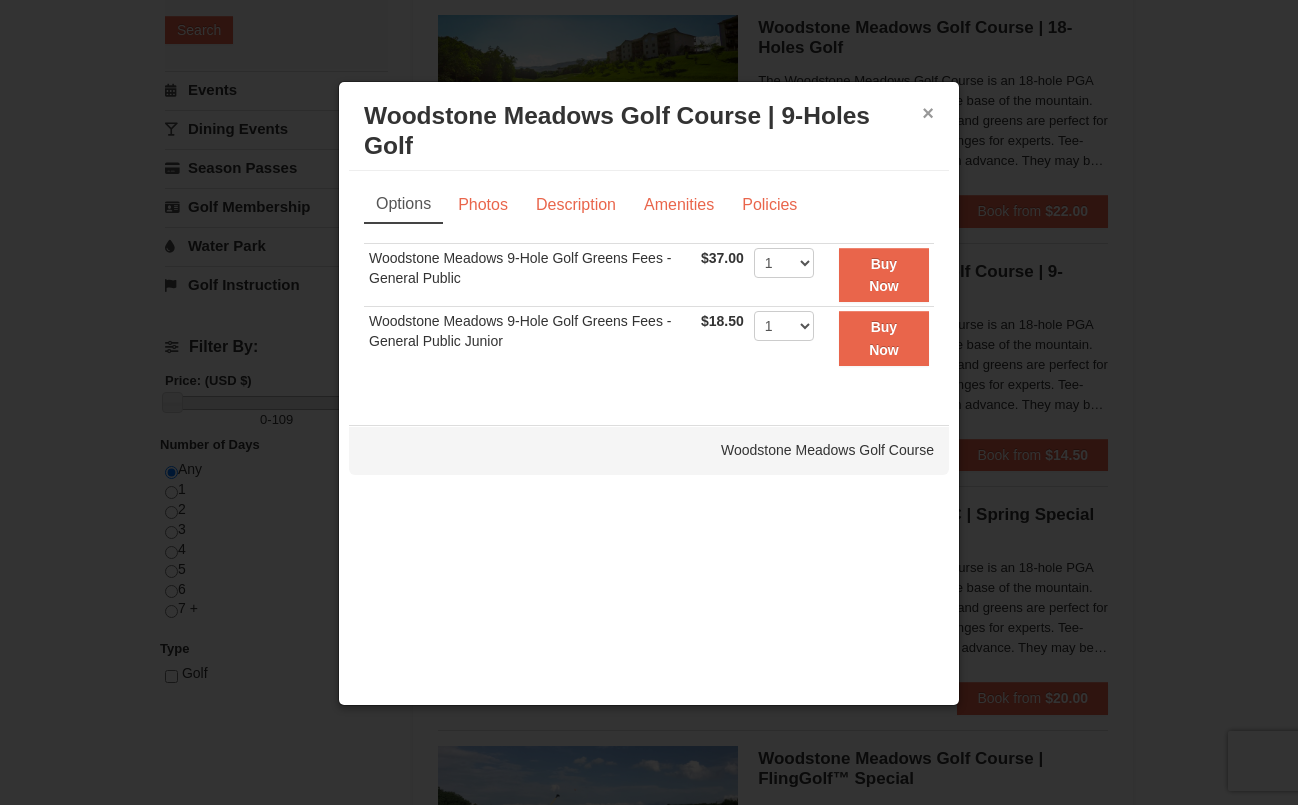 click on "×" at bounding box center (928, 113) 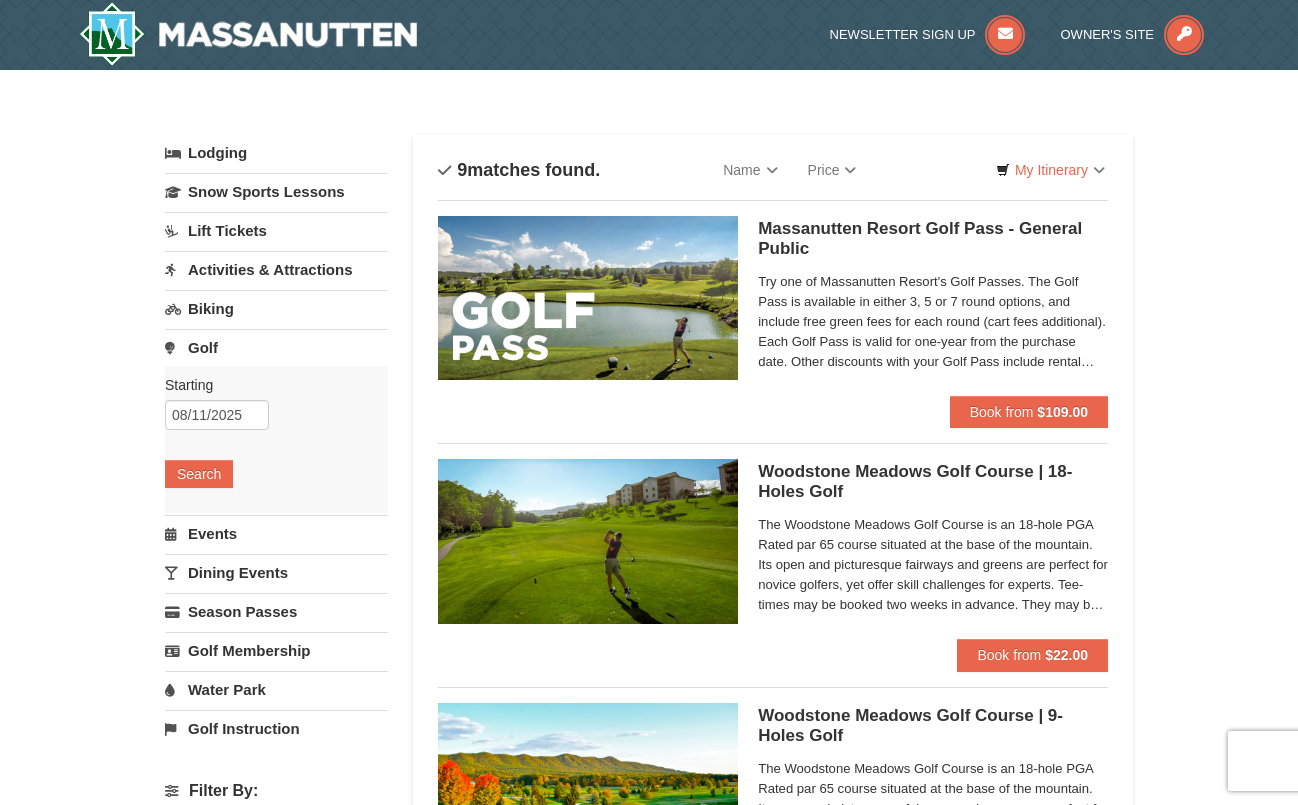 scroll, scrollTop: 0, scrollLeft: 0, axis: both 